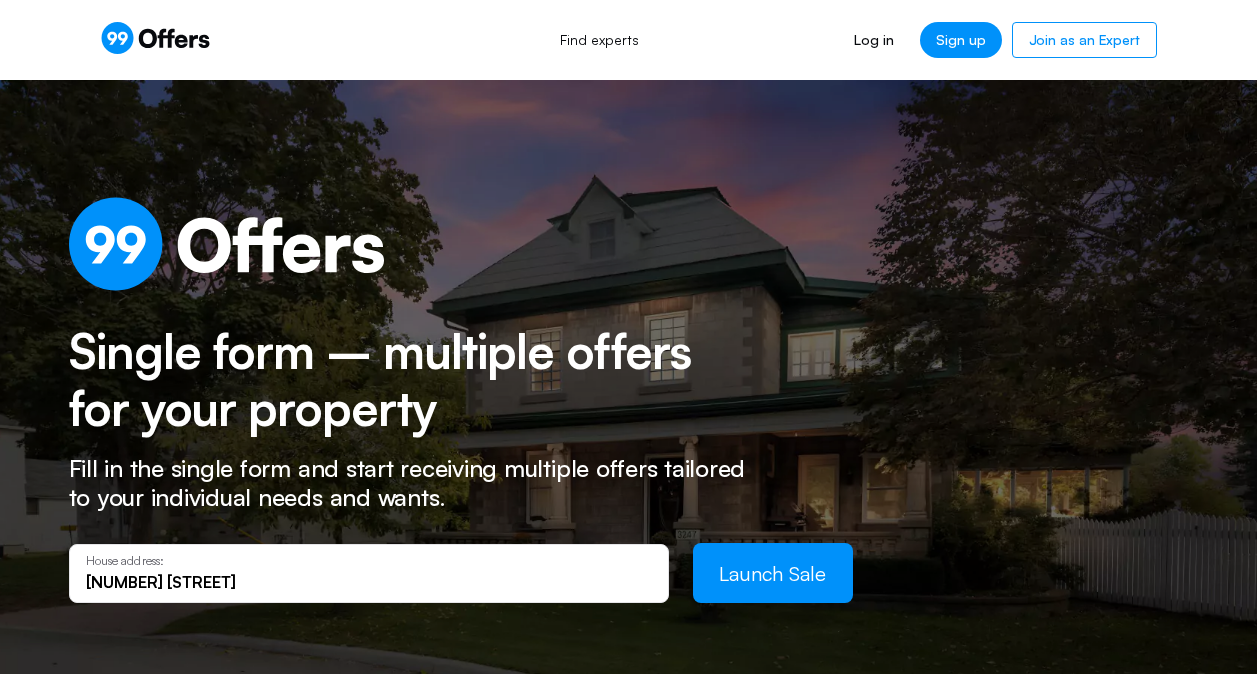 scroll, scrollTop: 0, scrollLeft: 0, axis: both 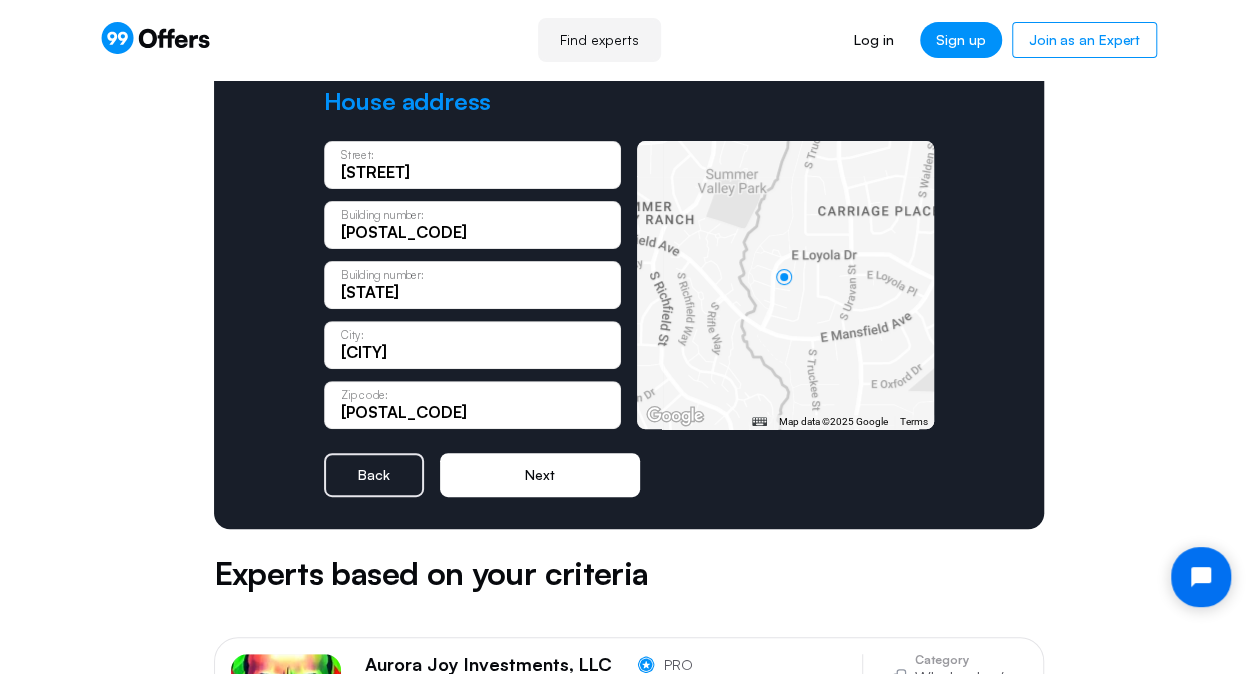 click on "Next" at bounding box center (540, 475) 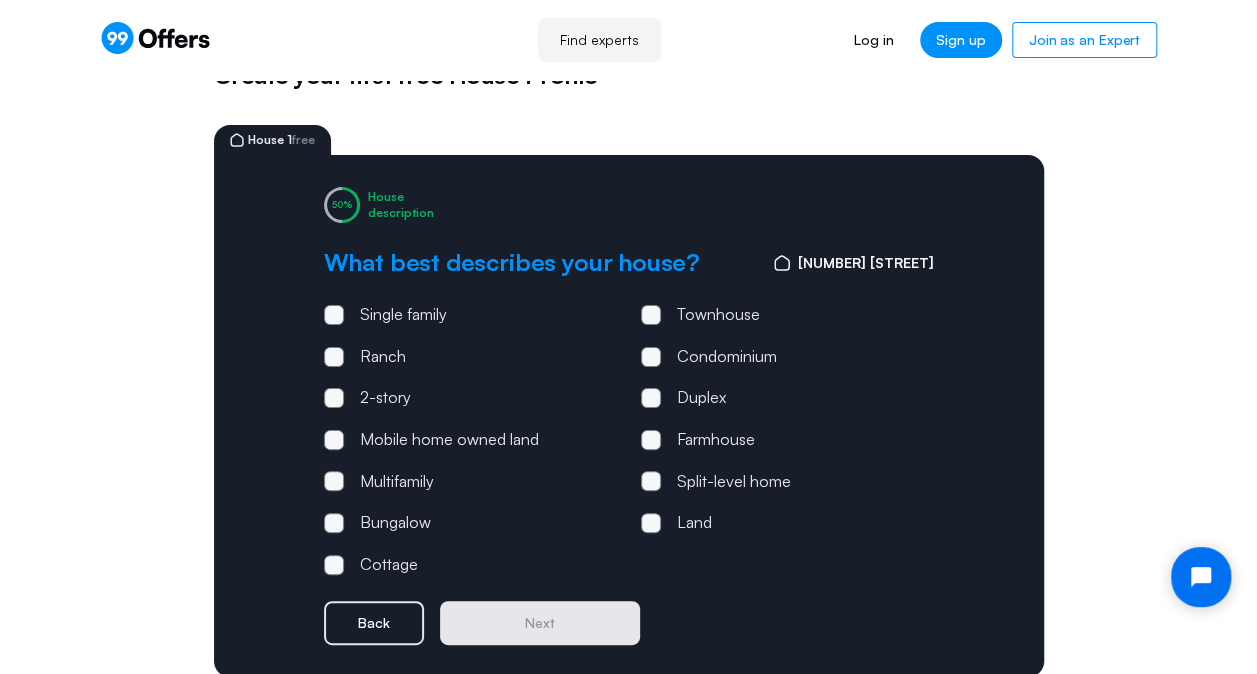 scroll, scrollTop: 0, scrollLeft: 0, axis: both 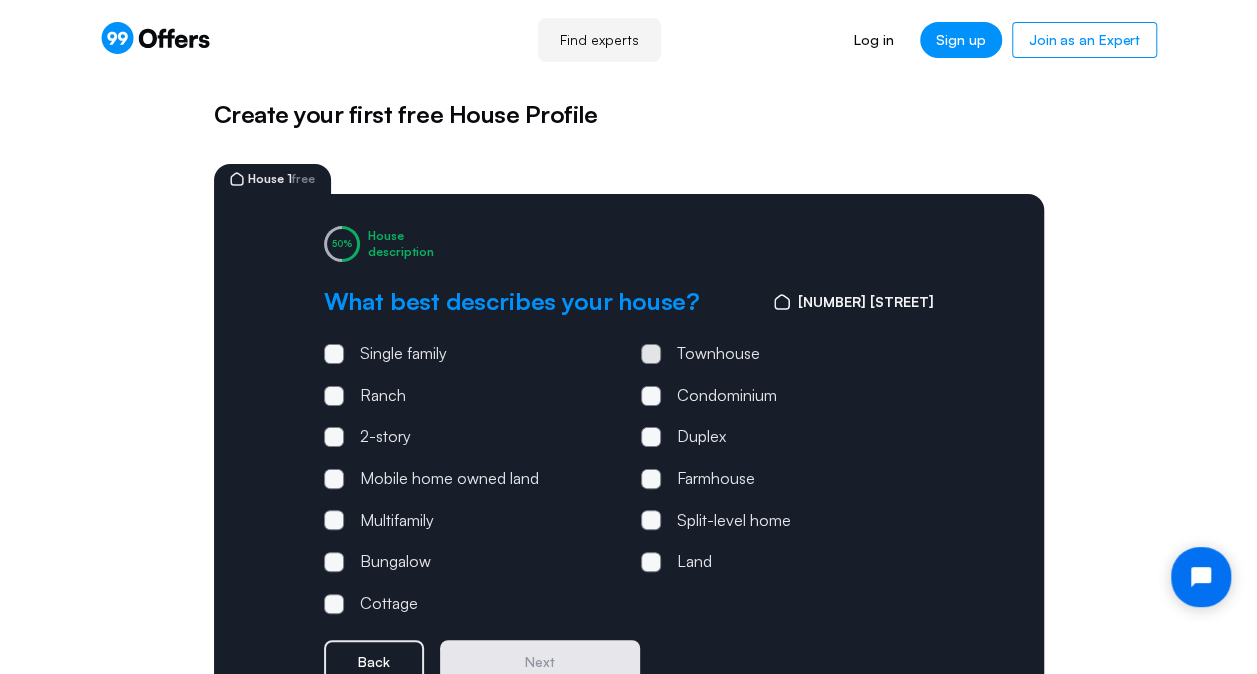 click at bounding box center (334, 354) 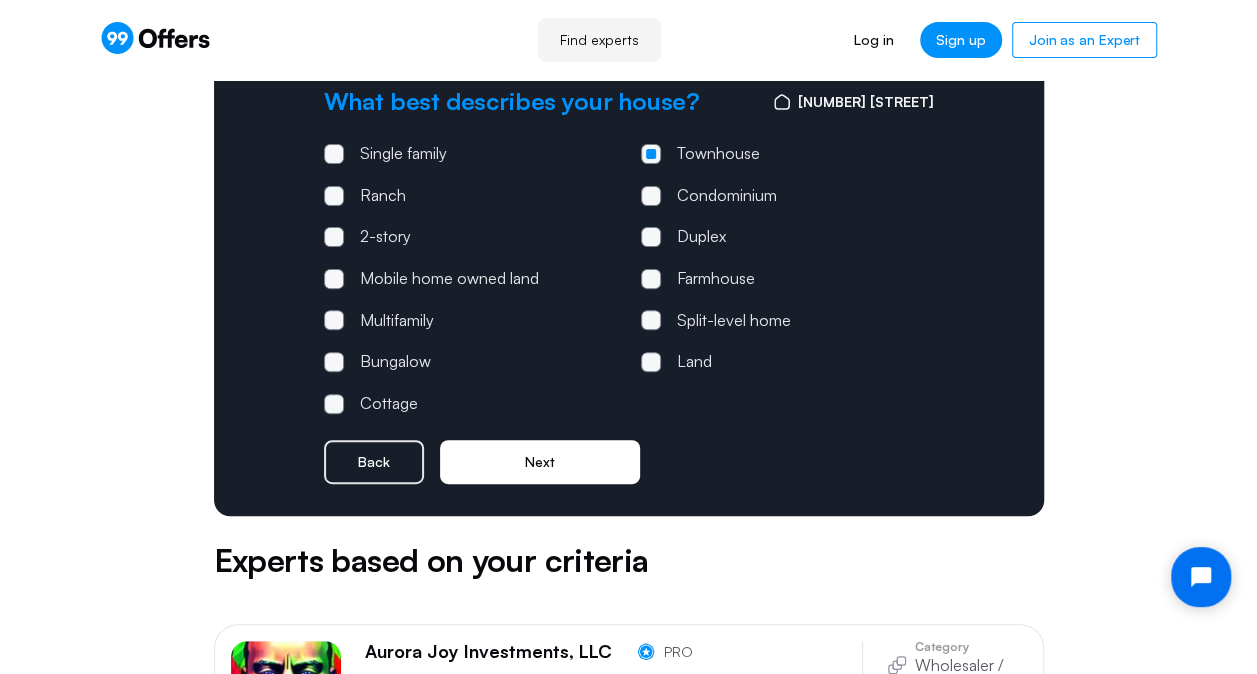 click on "Next" at bounding box center [540, 462] 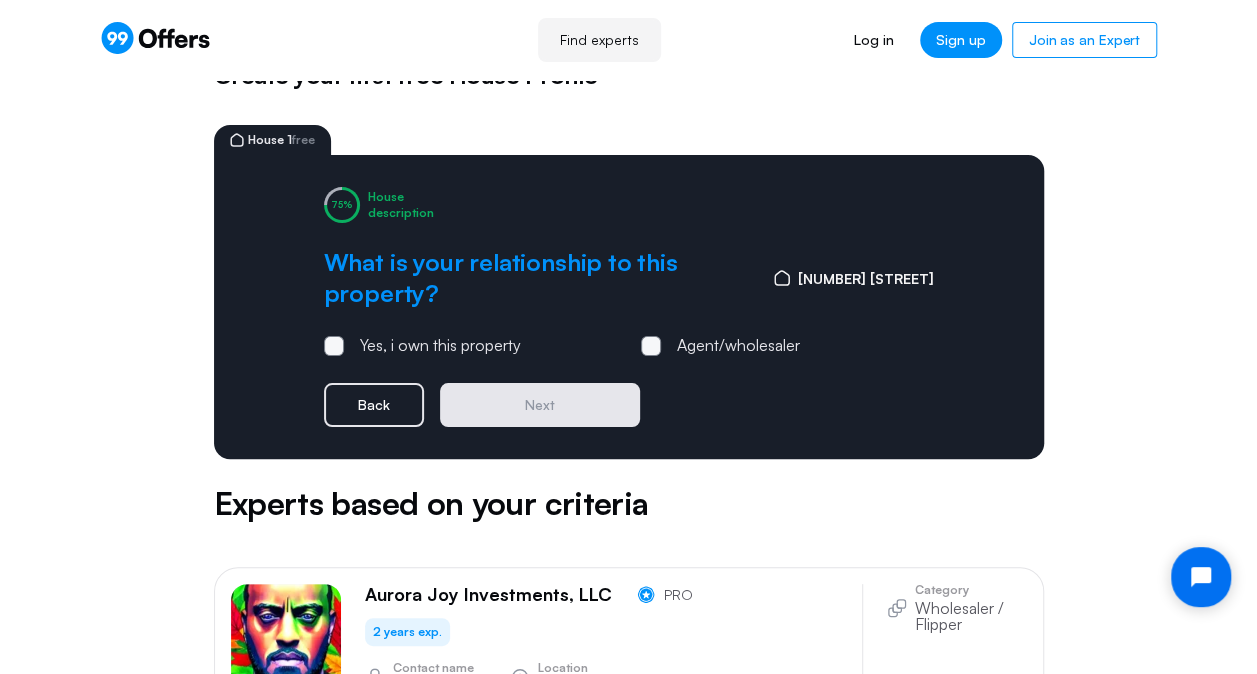 scroll, scrollTop: 0, scrollLeft: 0, axis: both 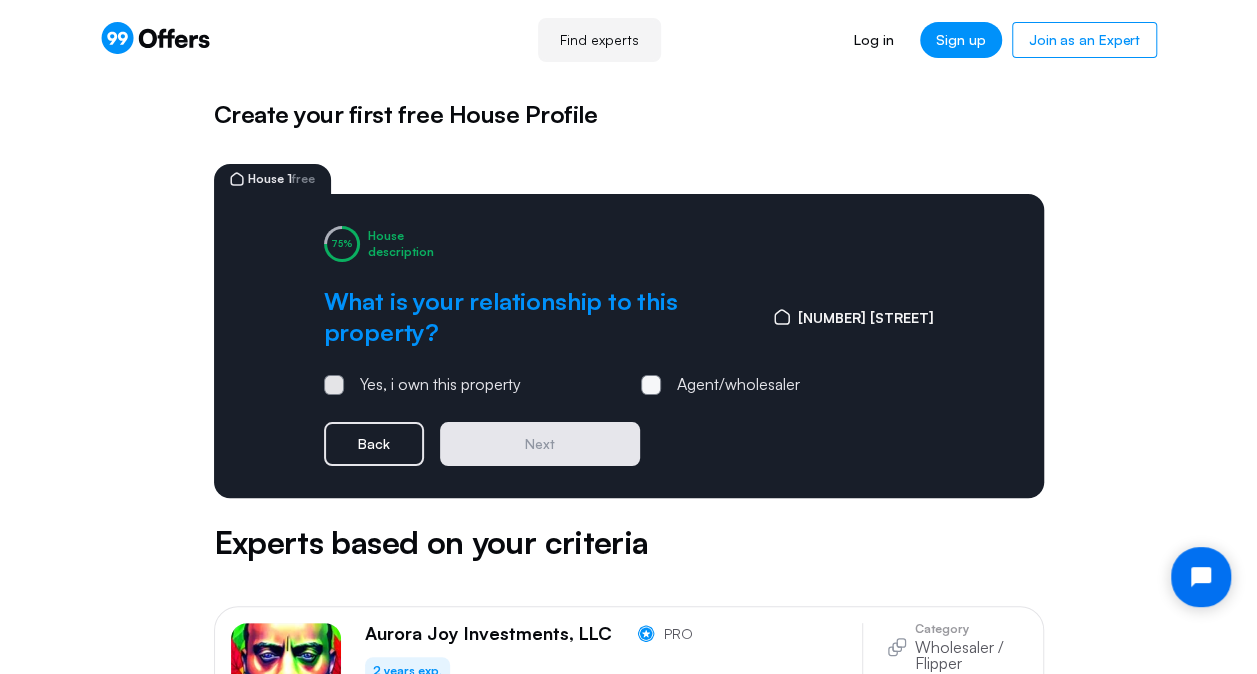 click on "Yes, i own this property" at bounding box center (440, 385) 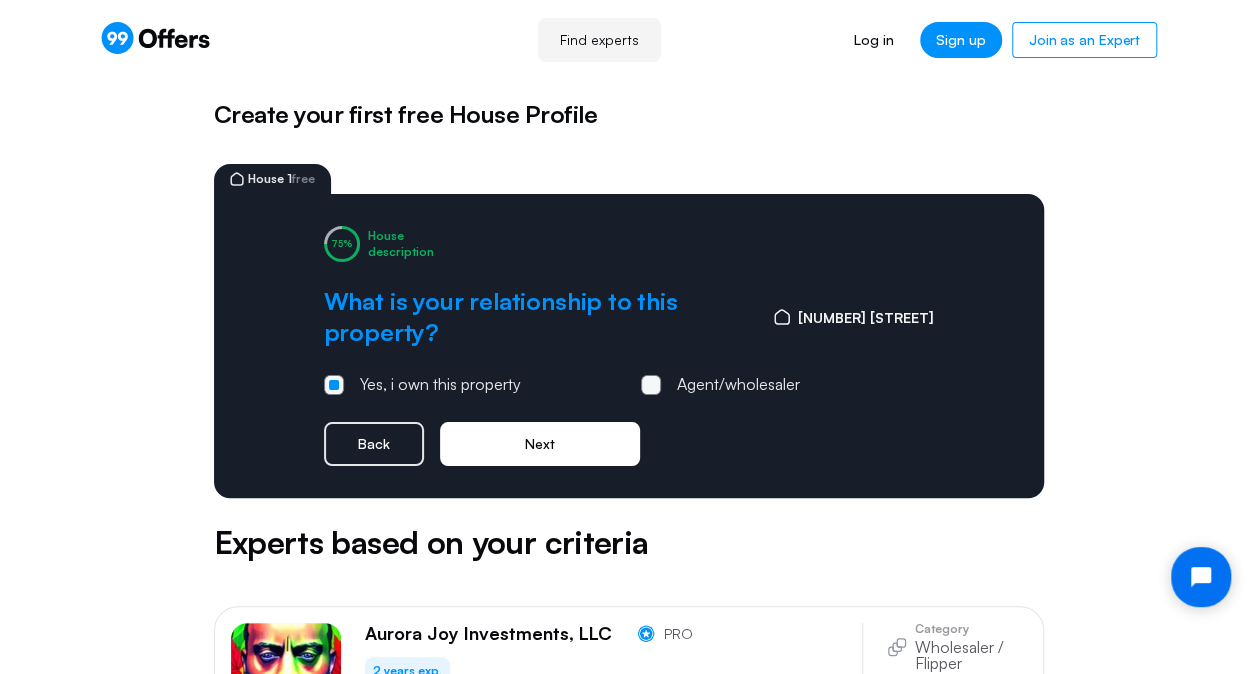 click on "Next" at bounding box center [540, 444] 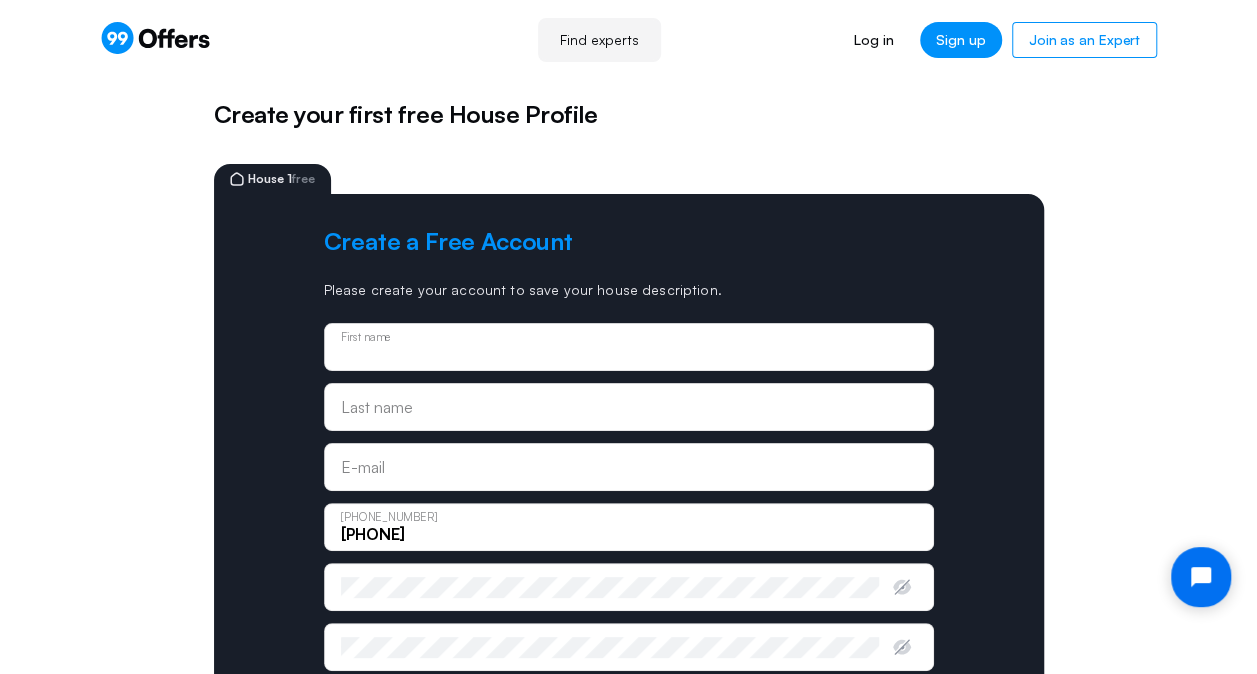 click at bounding box center (629, 354) 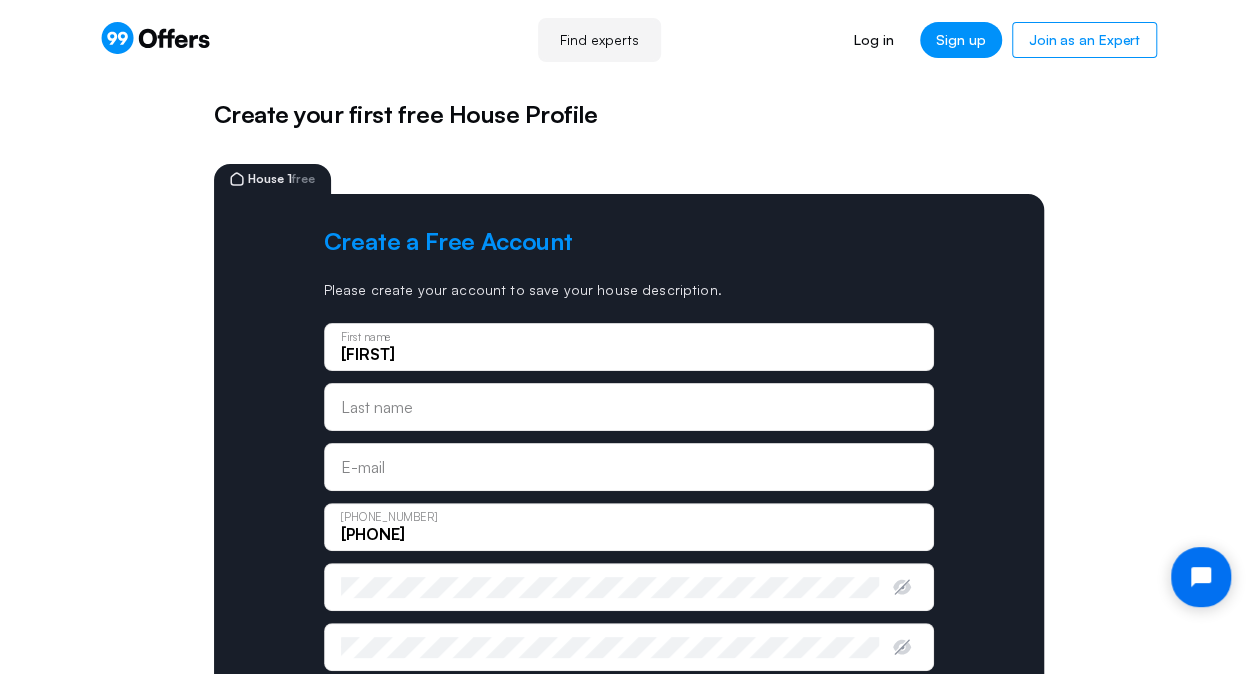 type on "[FIRST]" 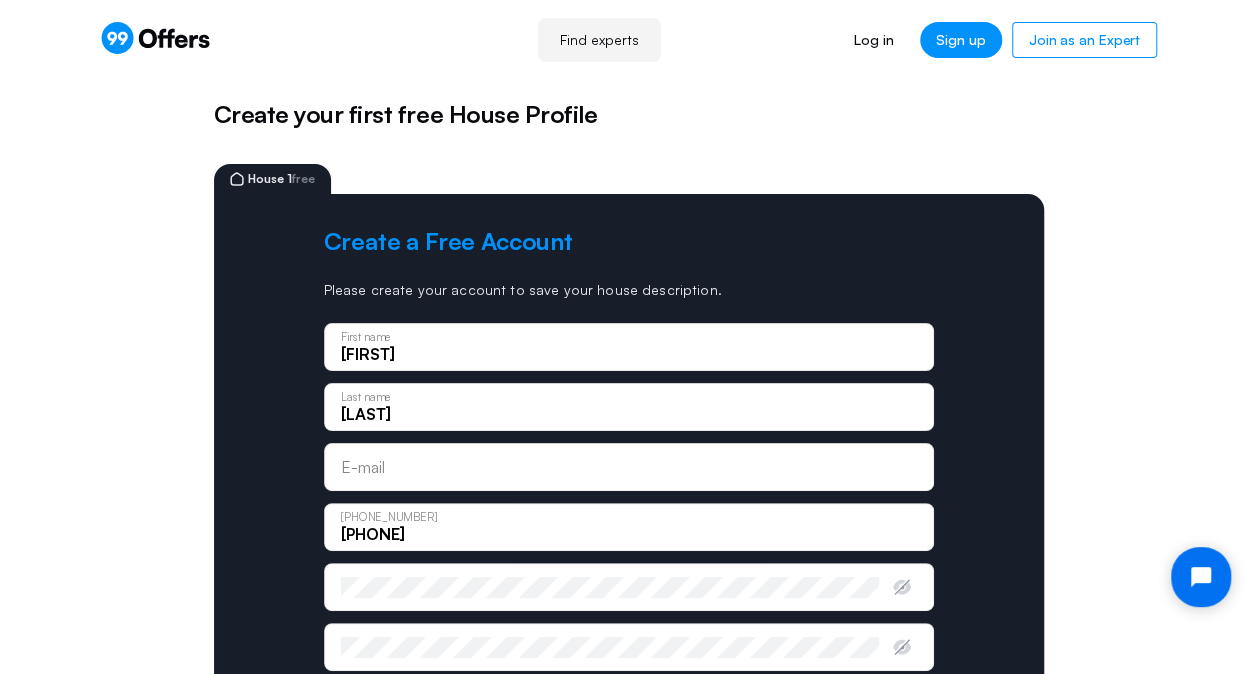 type on "[LAST]" 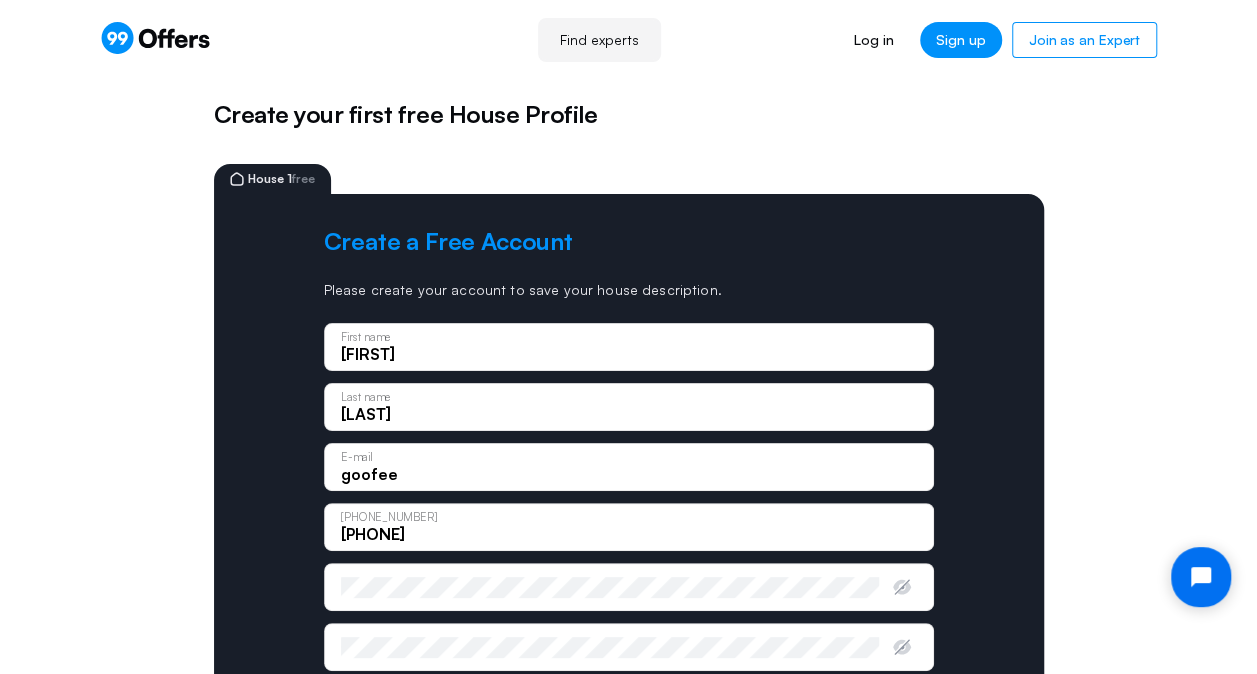 type on "[EMAIL]" 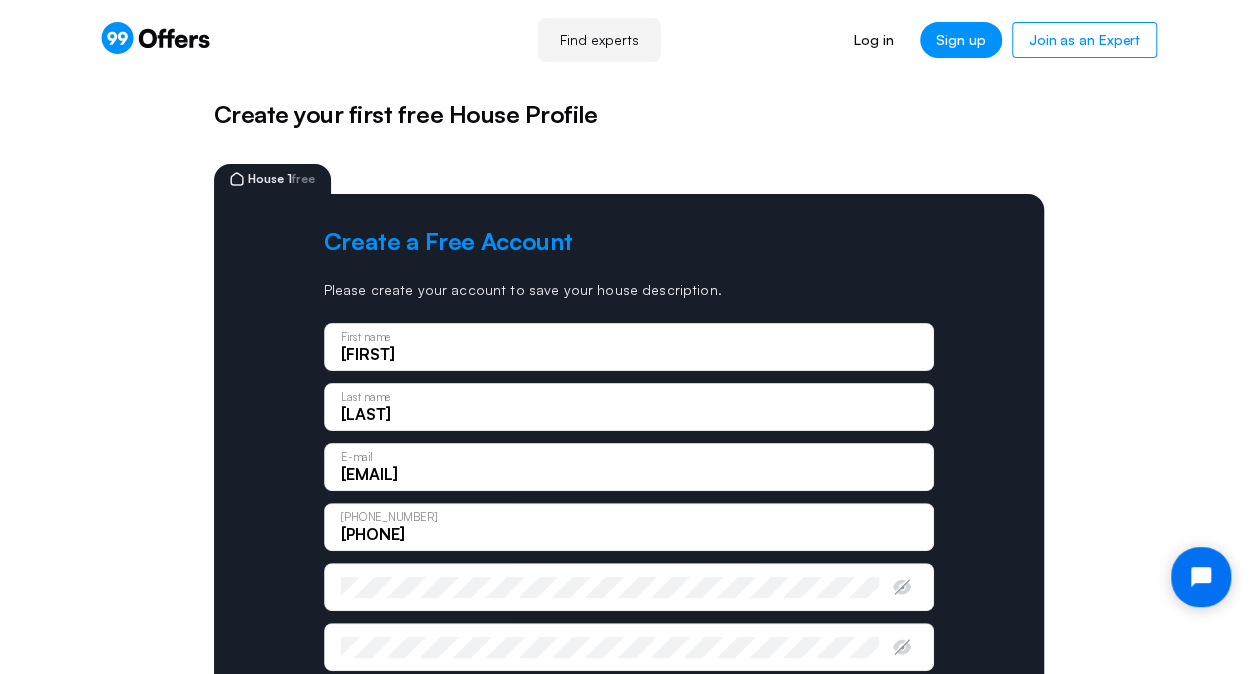 click on "[PHONE]" at bounding box center (629, 534) 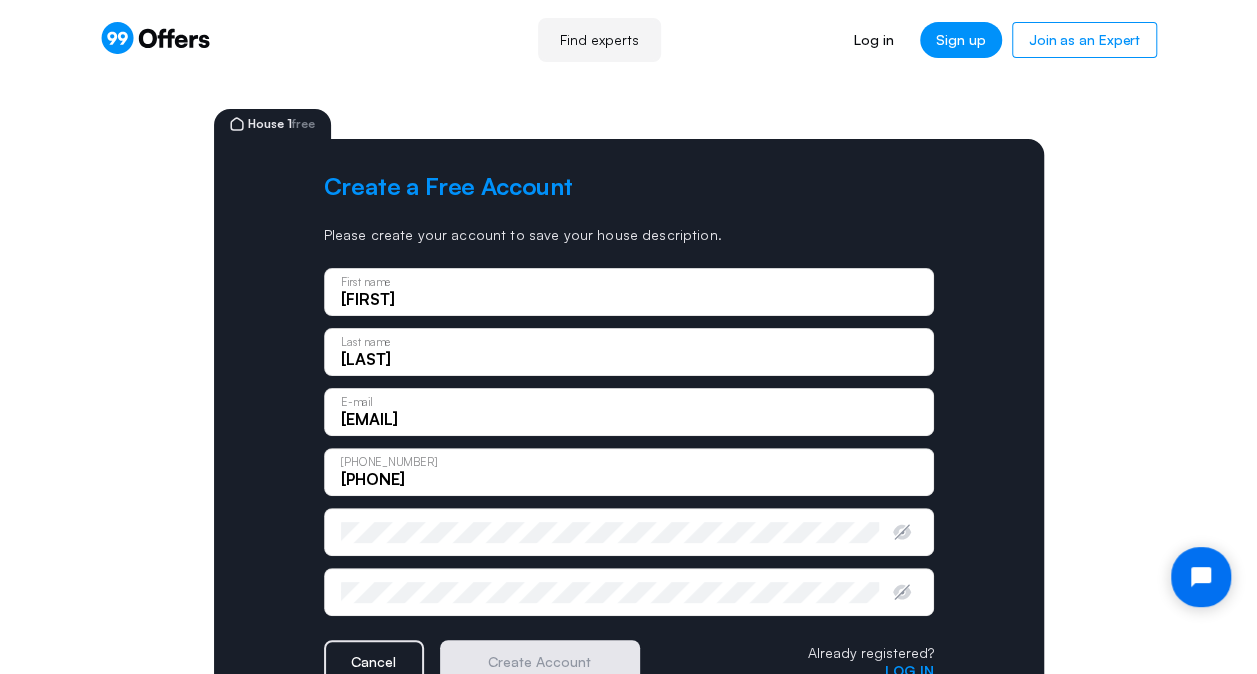 scroll, scrollTop: 100, scrollLeft: 0, axis: vertical 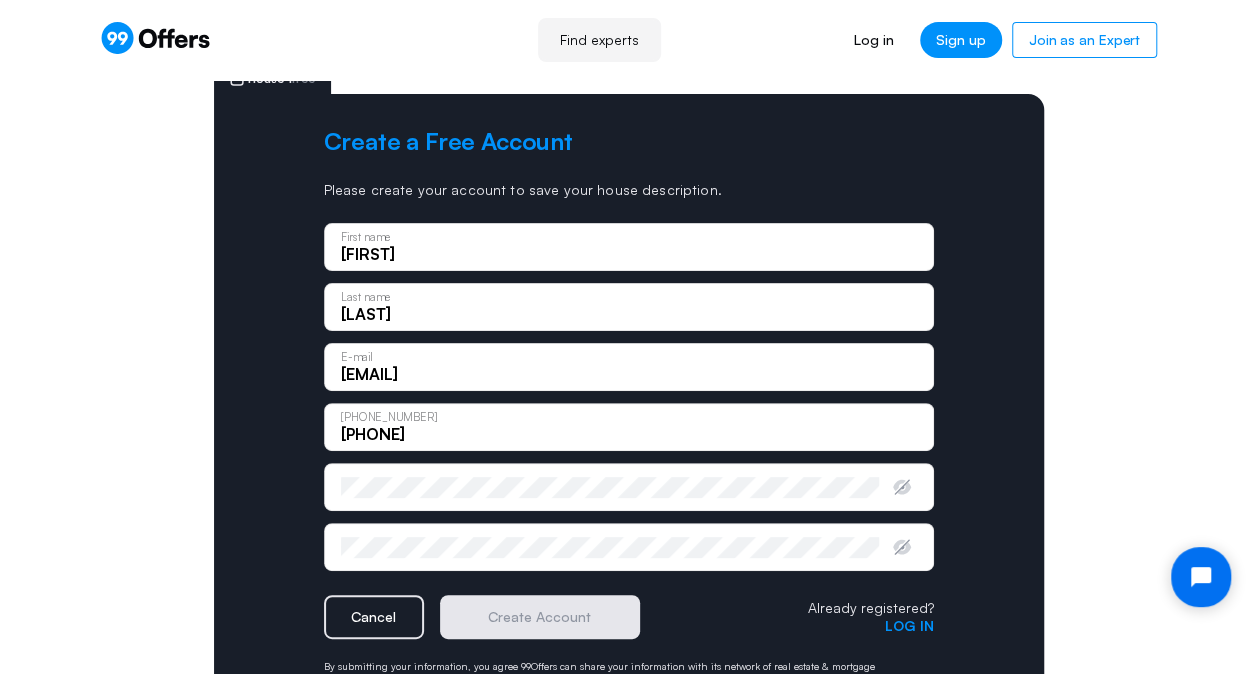 type on "[PHONE]" 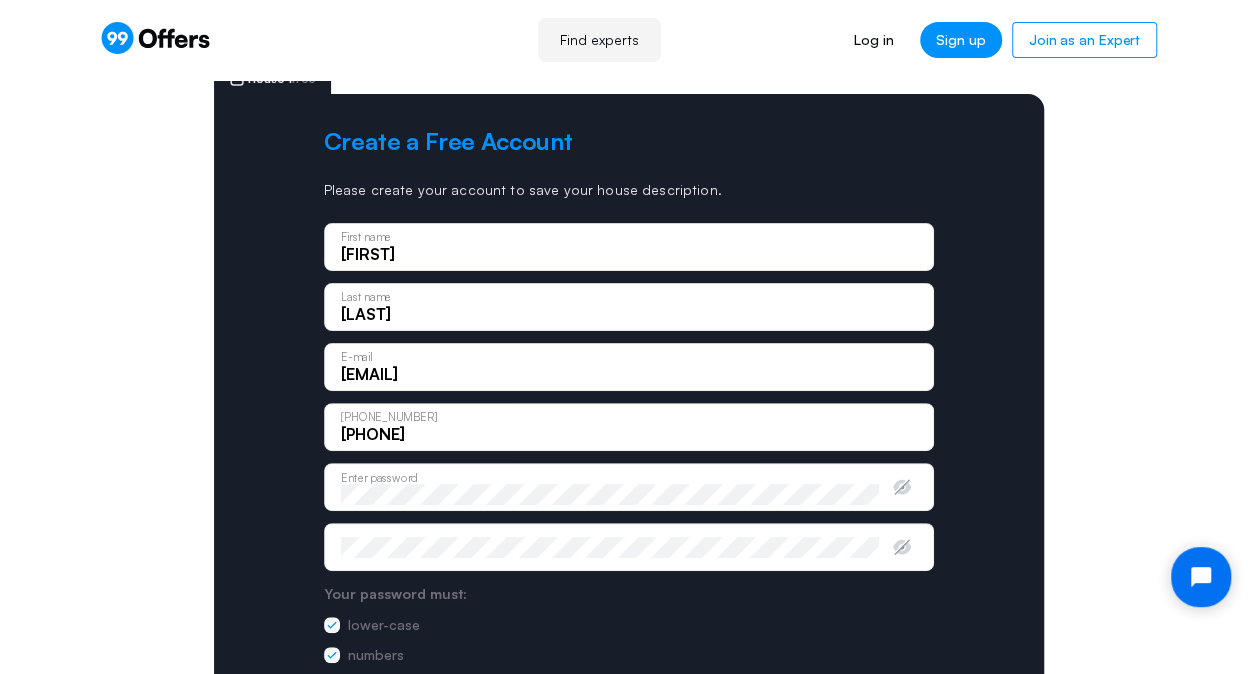 type 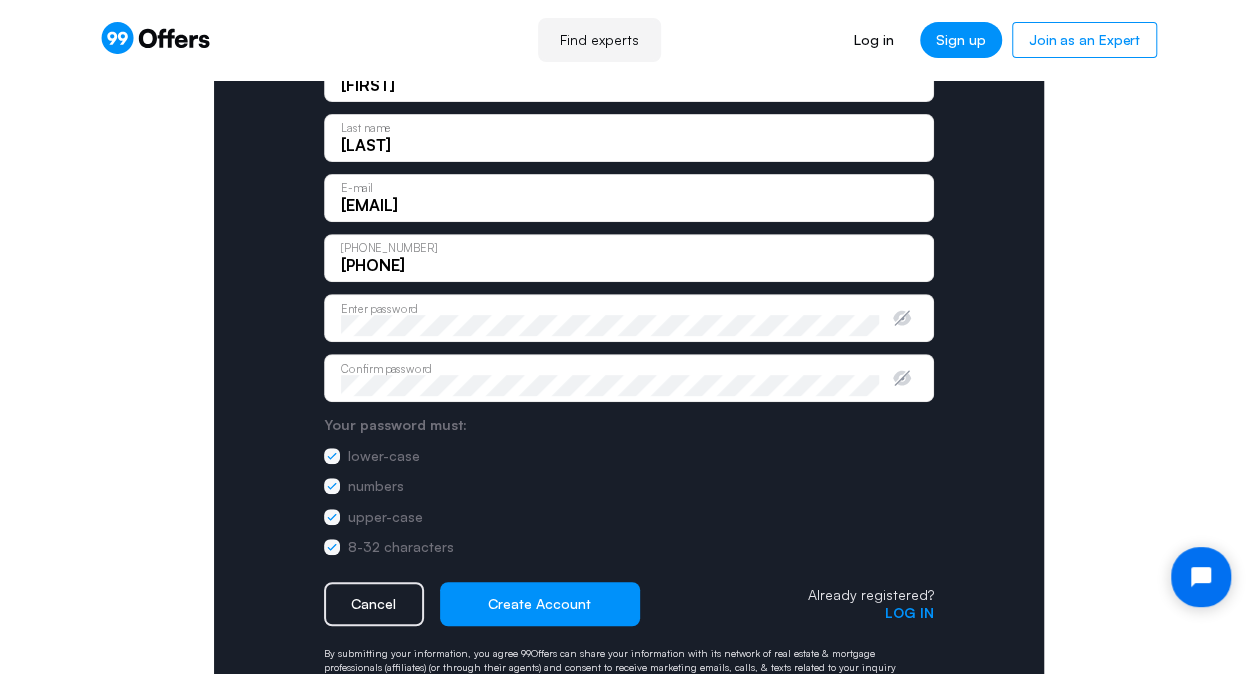 scroll, scrollTop: 300, scrollLeft: 0, axis: vertical 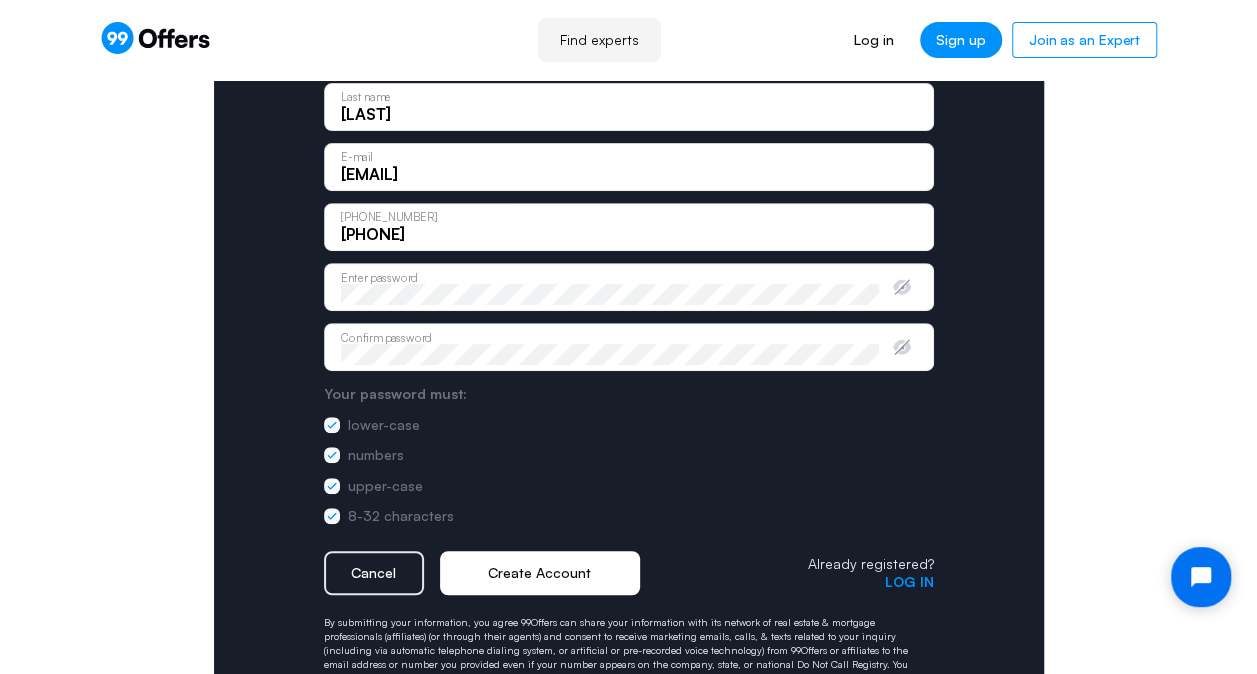 click on "Create Account" at bounding box center [540, 573] 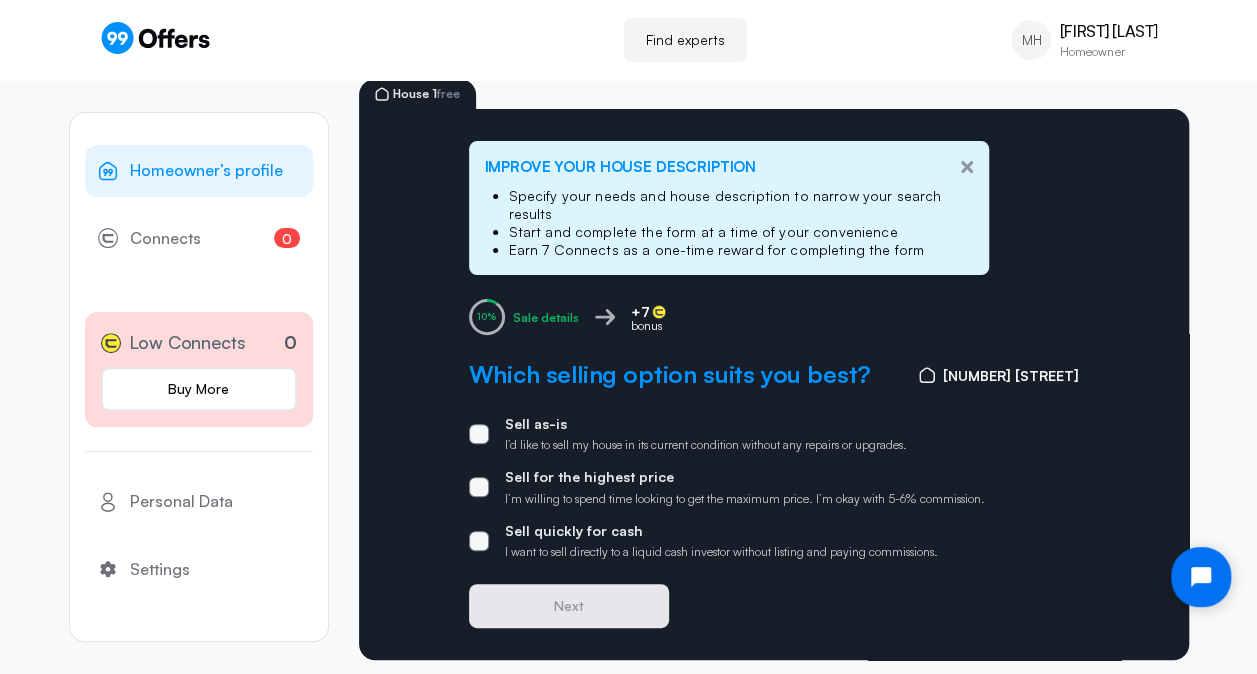 scroll, scrollTop: 156, scrollLeft: 0, axis: vertical 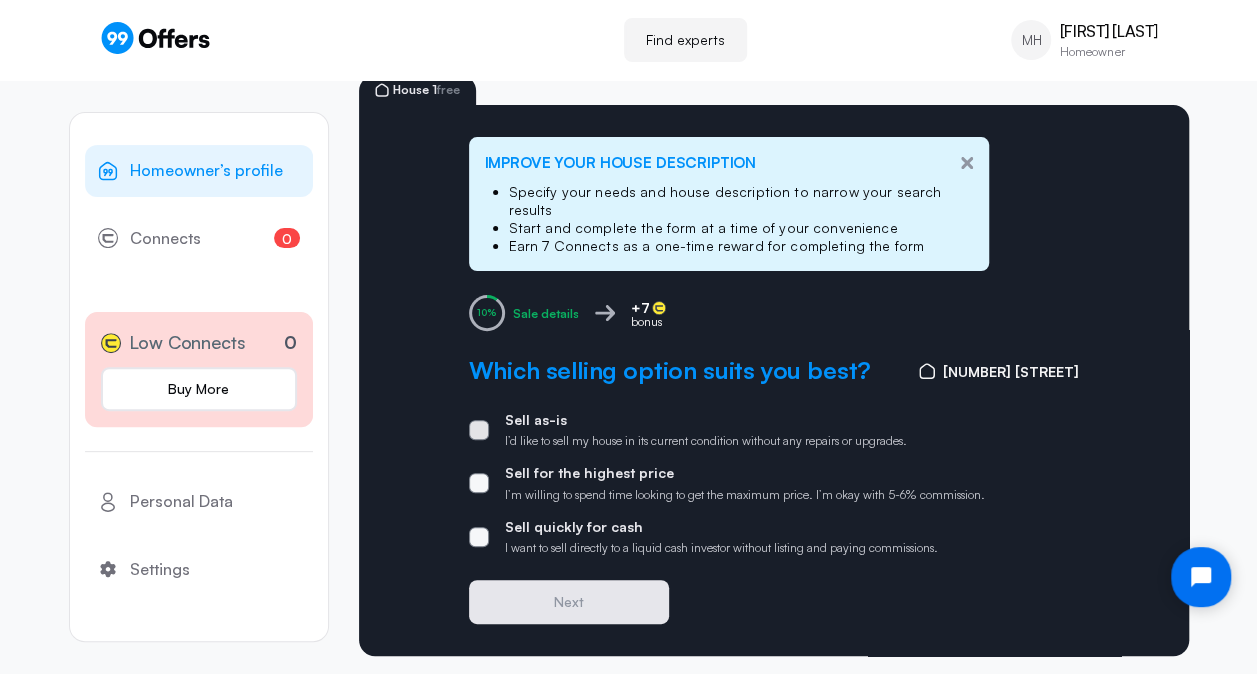 click at bounding box center (479, 430) 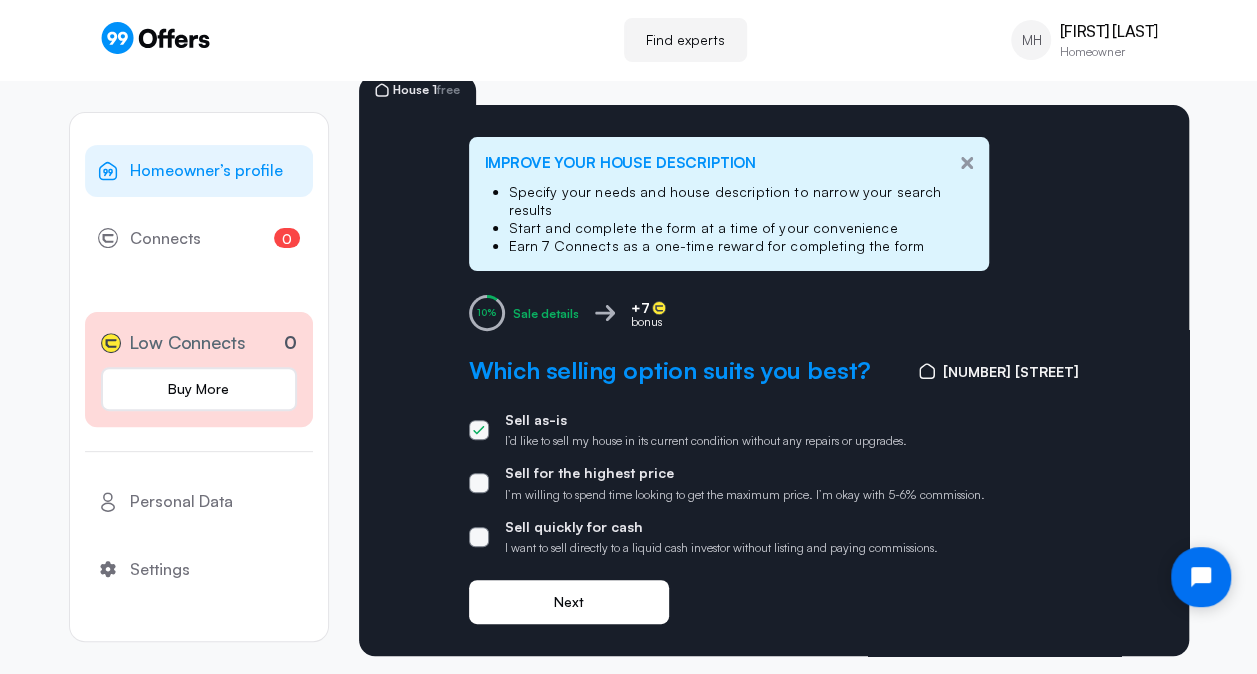 click on "Next" at bounding box center [569, 602] 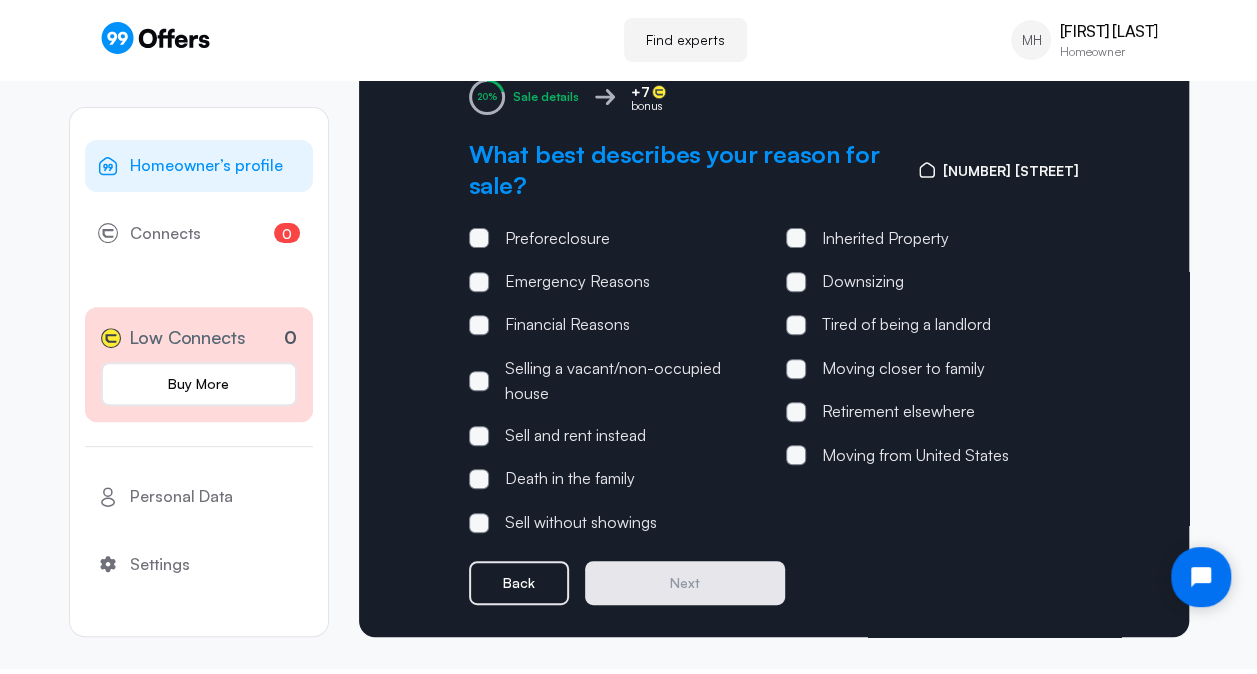 scroll, scrollTop: 215, scrollLeft: 0, axis: vertical 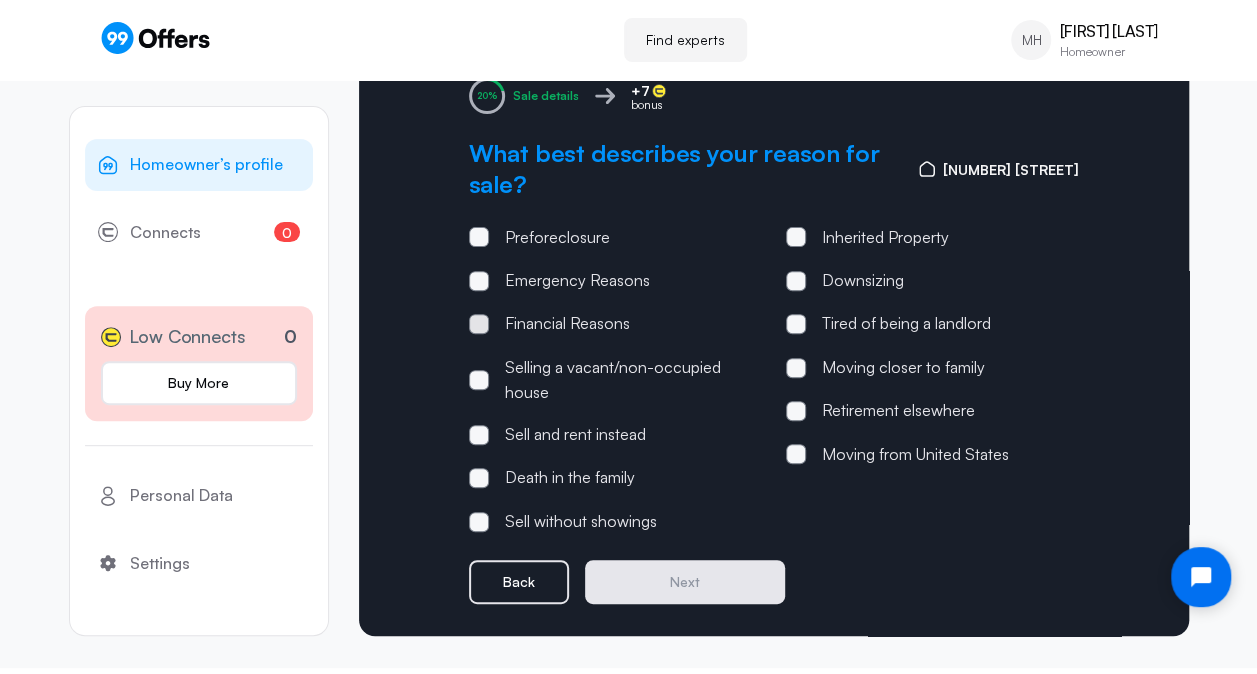 click on "Financial Reasons" at bounding box center (557, 238) 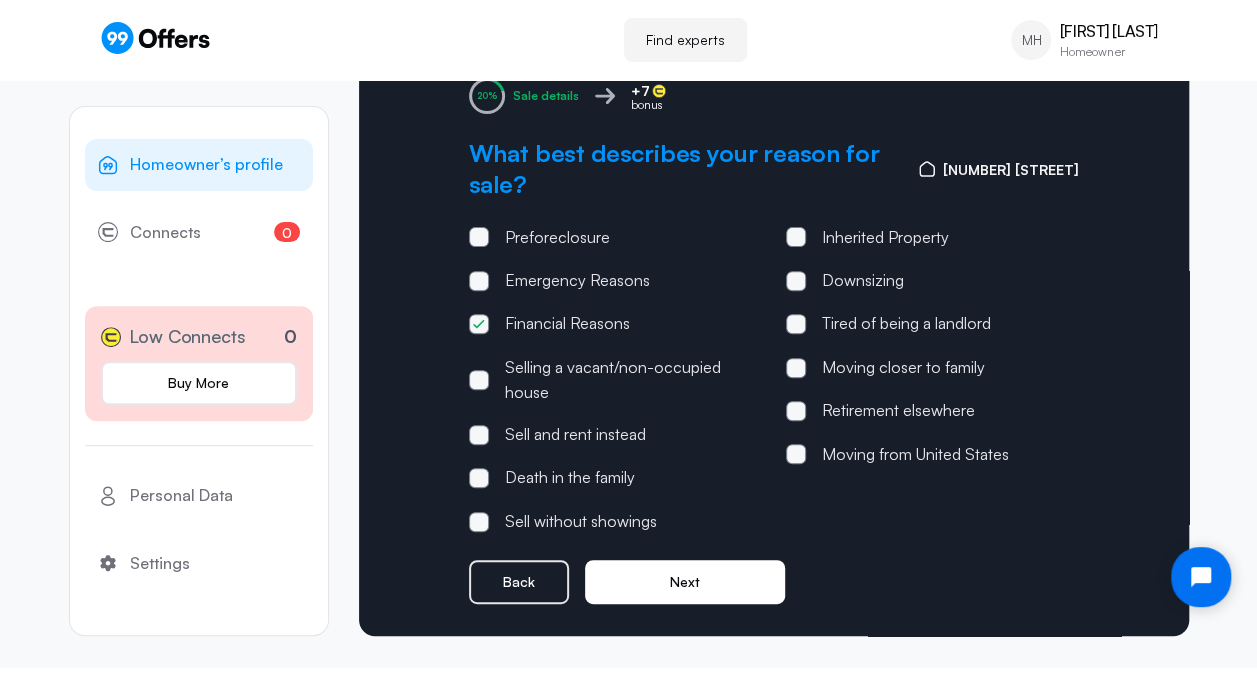 click on "Next" at bounding box center (685, 582) 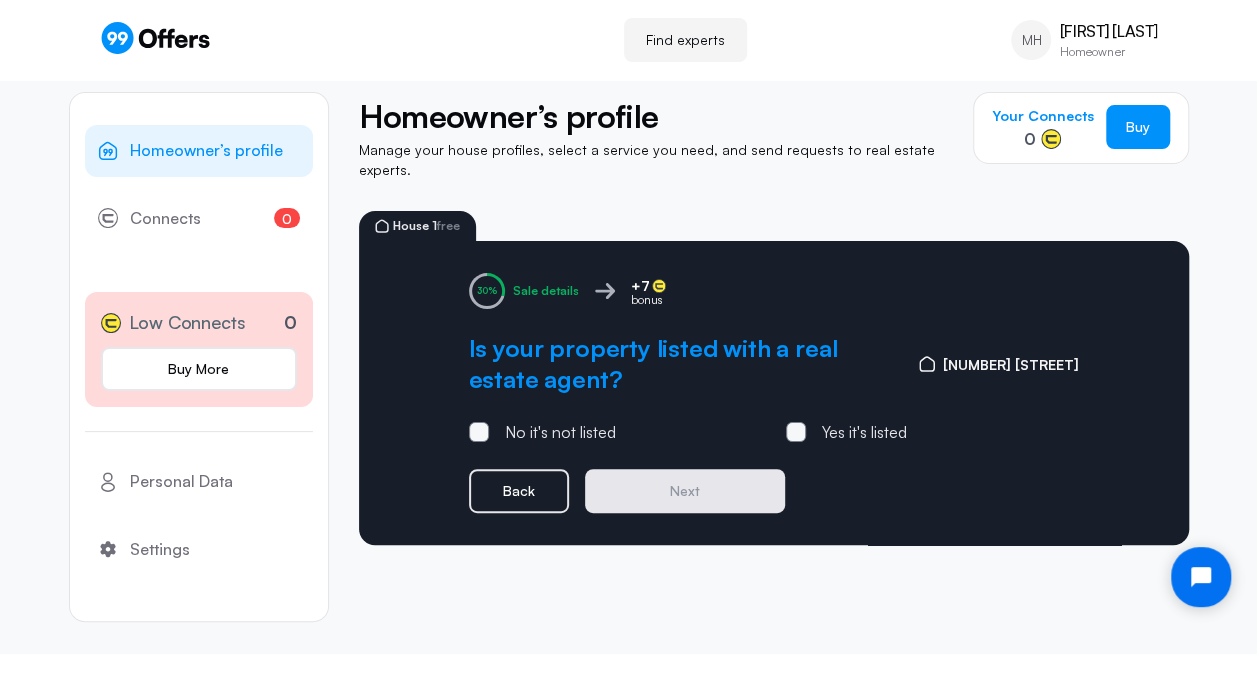 scroll, scrollTop: 0, scrollLeft: 0, axis: both 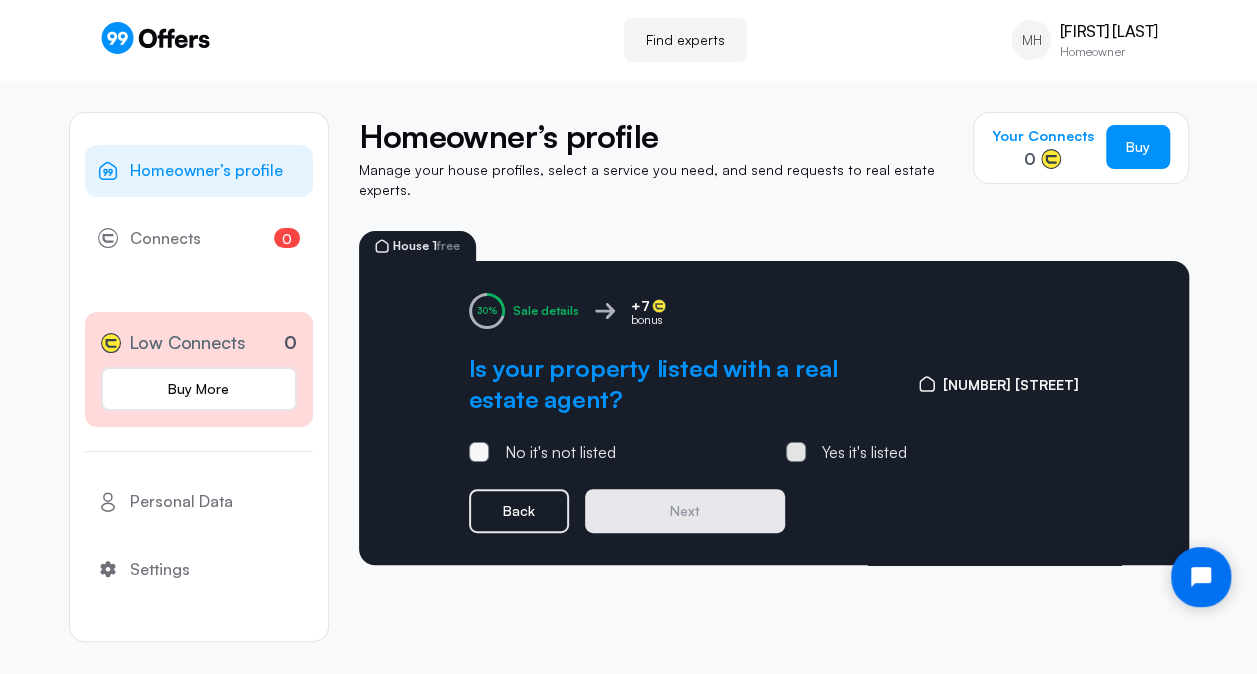 click at bounding box center [479, 452] 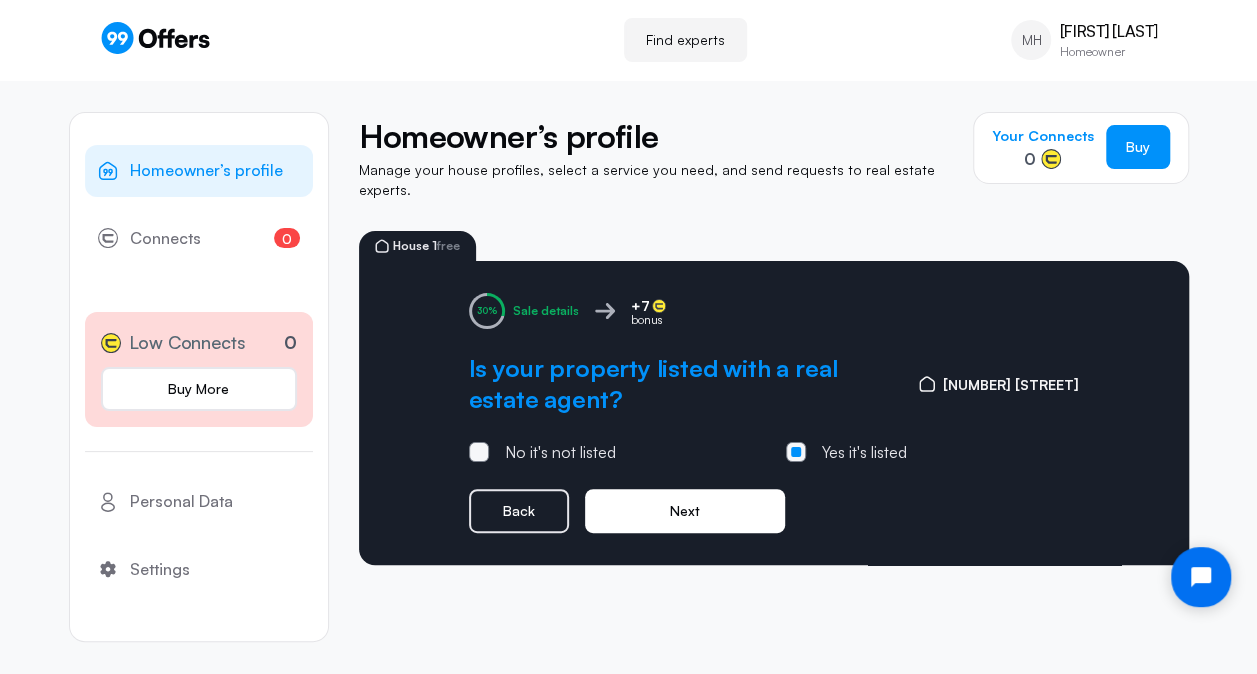 click on "Next" at bounding box center (685, 511) 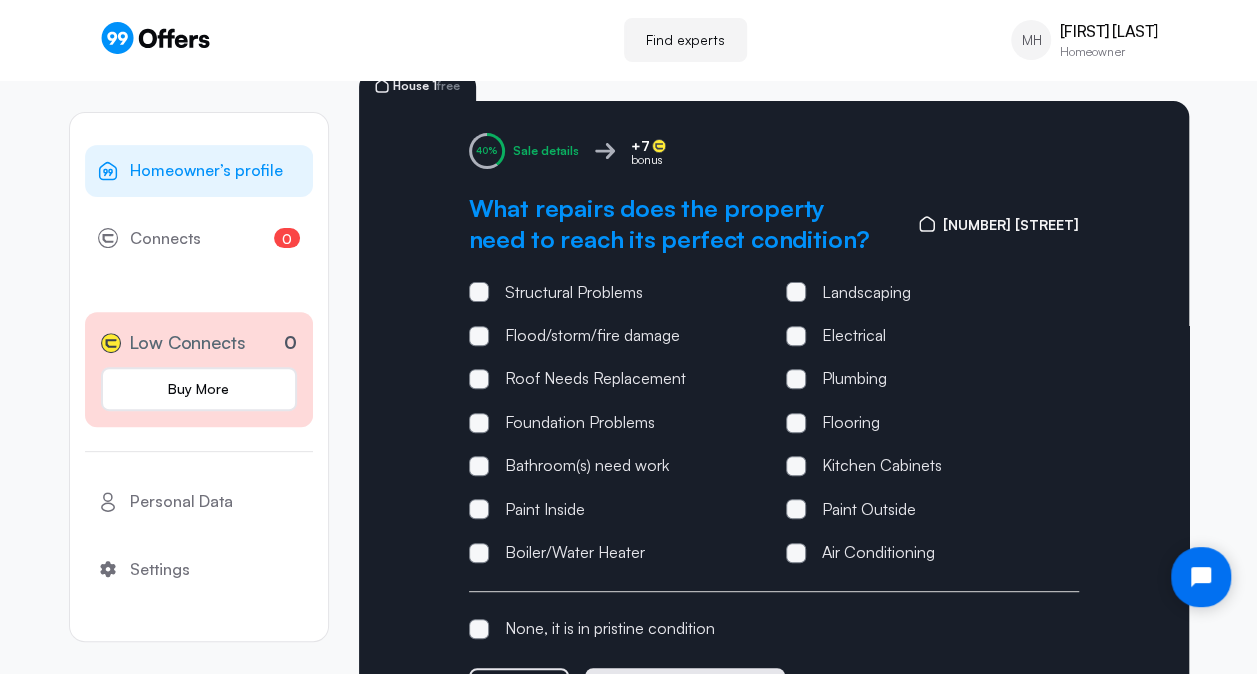 scroll, scrollTop: 200, scrollLeft: 0, axis: vertical 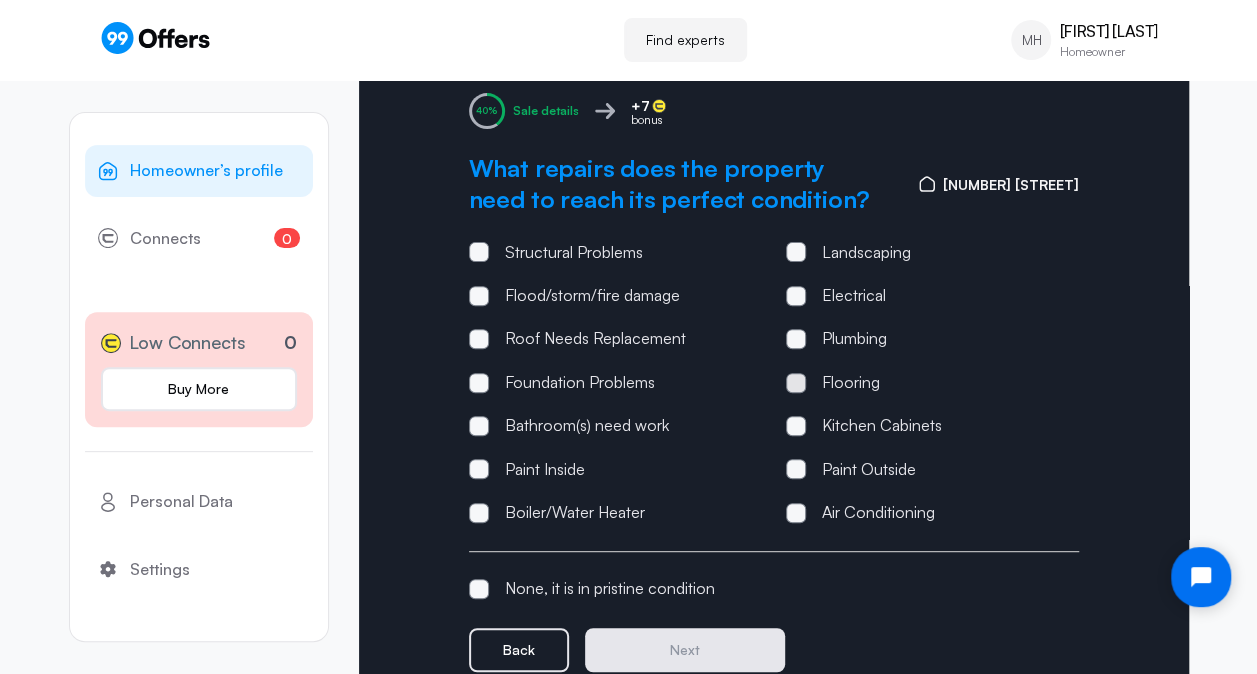 click at bounding box center (479, 252) 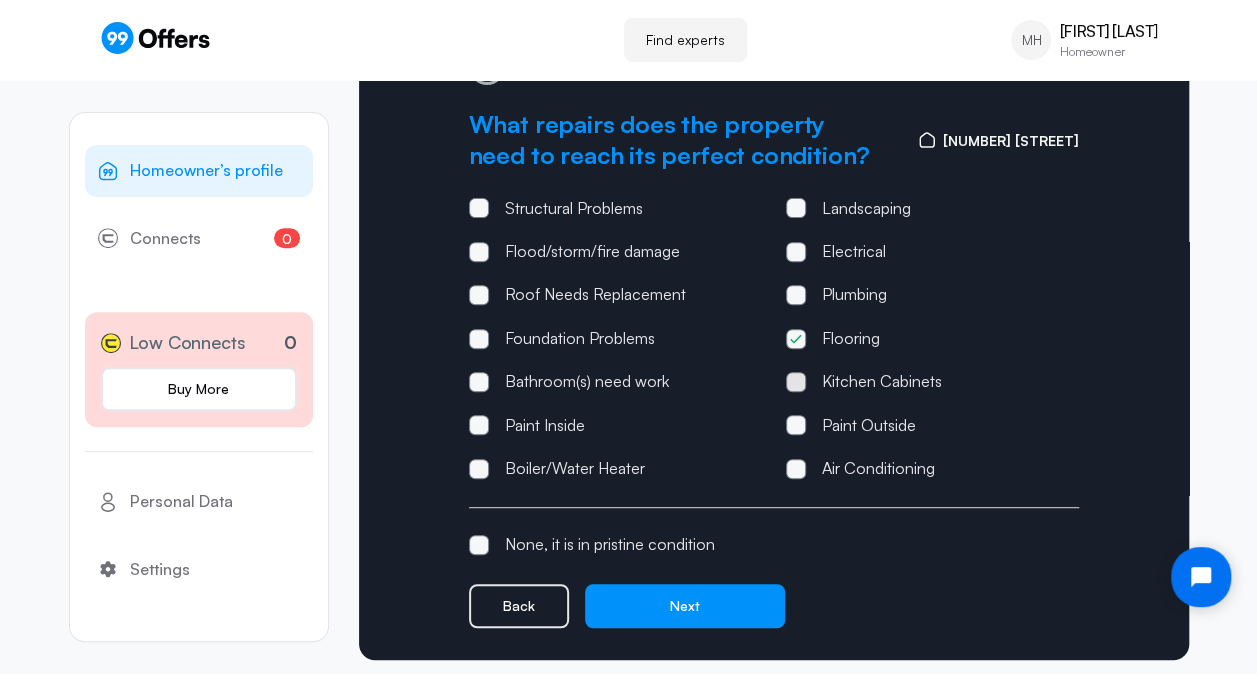 scroll, scrollTop: 268, scrollLeft: 0, axis: vertical 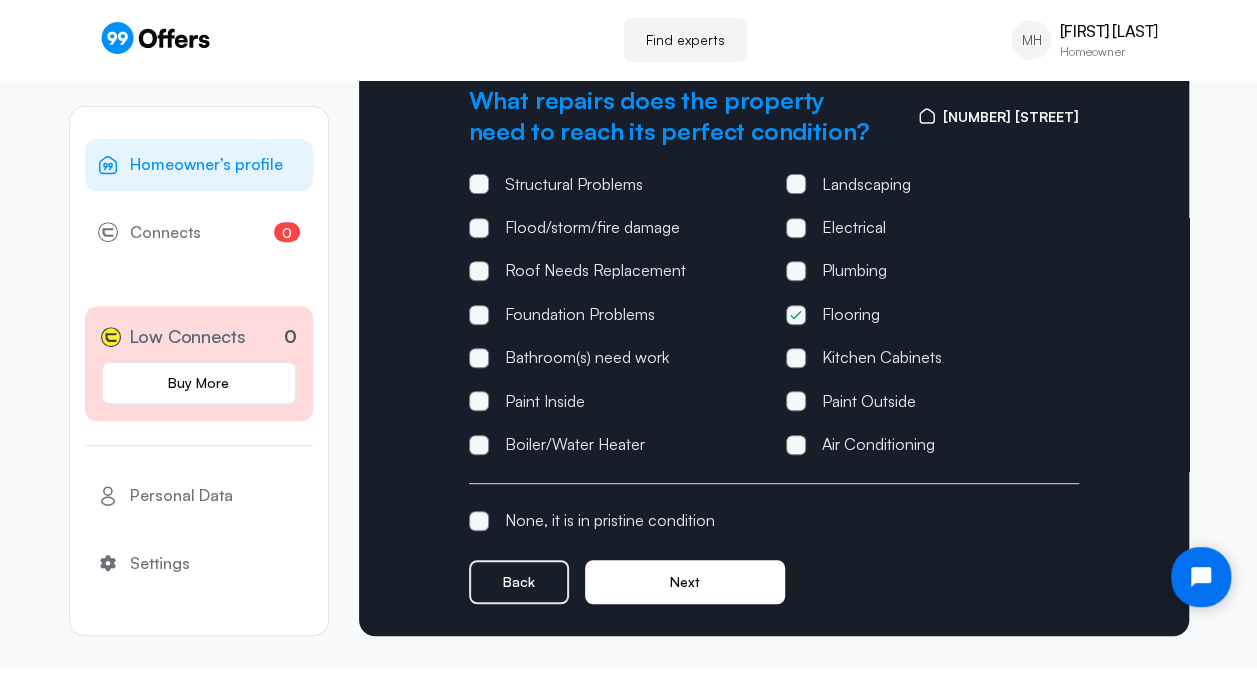 click on "Next" at bounding box center (685, 582) 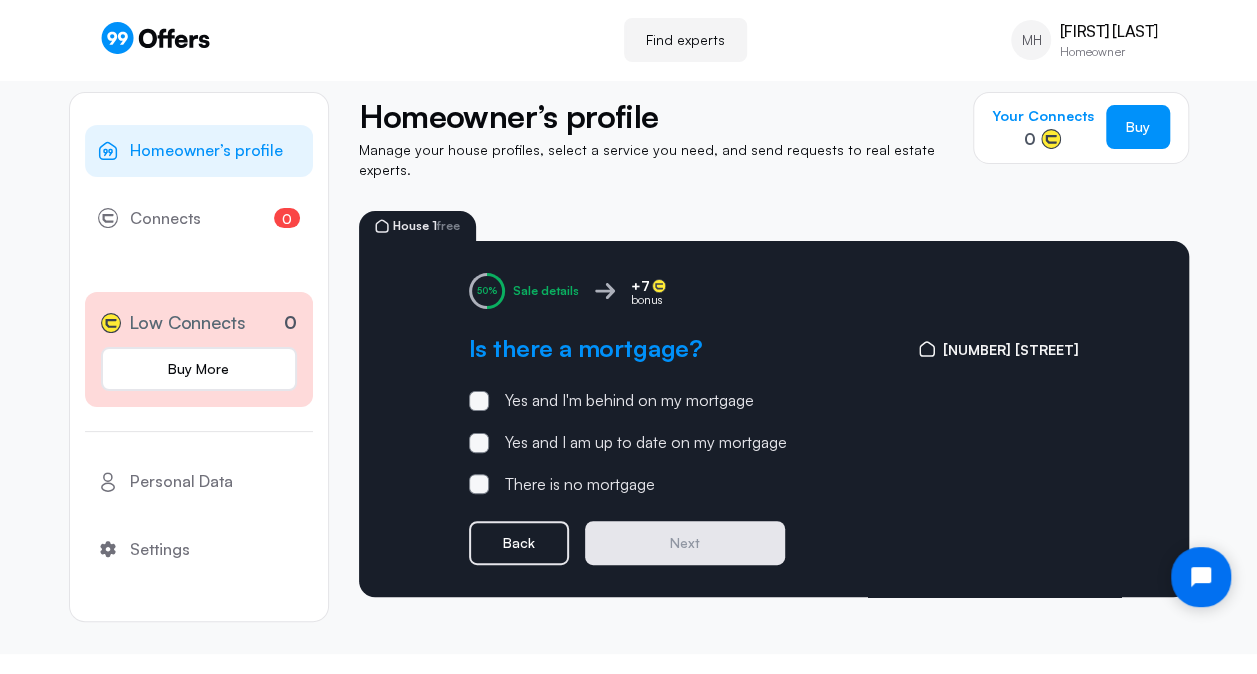 scroll, scrollTop: 0, scrollLeft: 0, axis: both 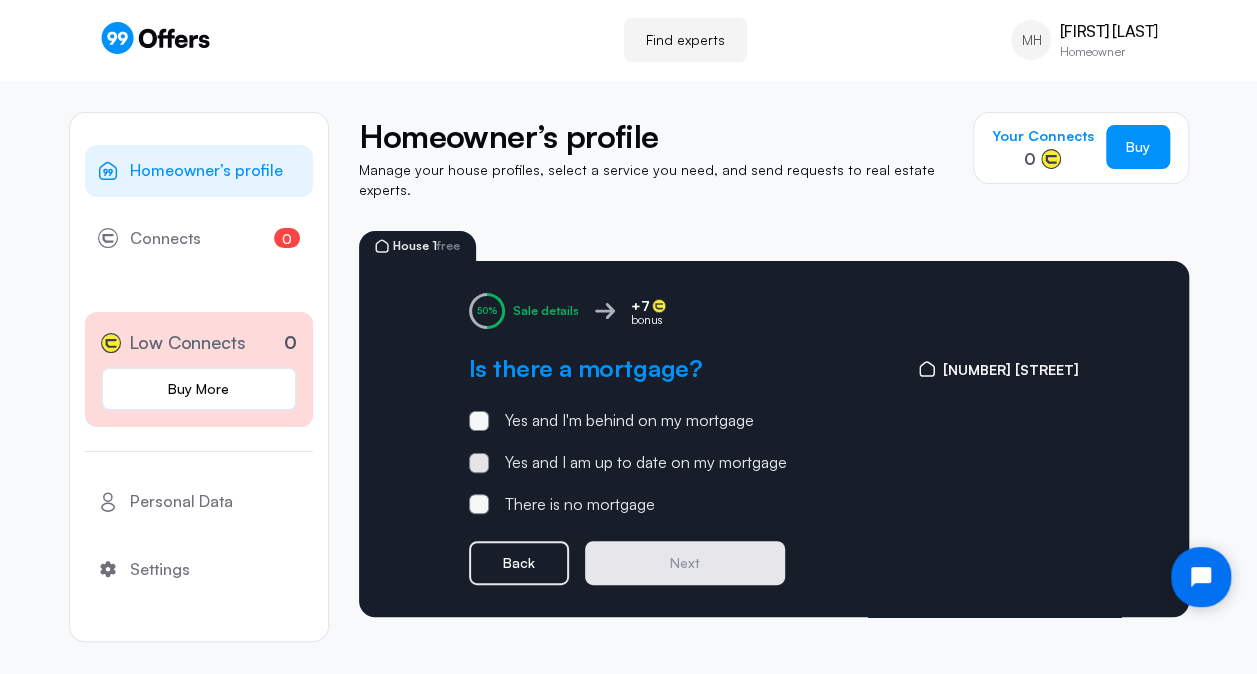 click on "Yes and I am up to date on my mortgage" at bounding box center (629, 421) 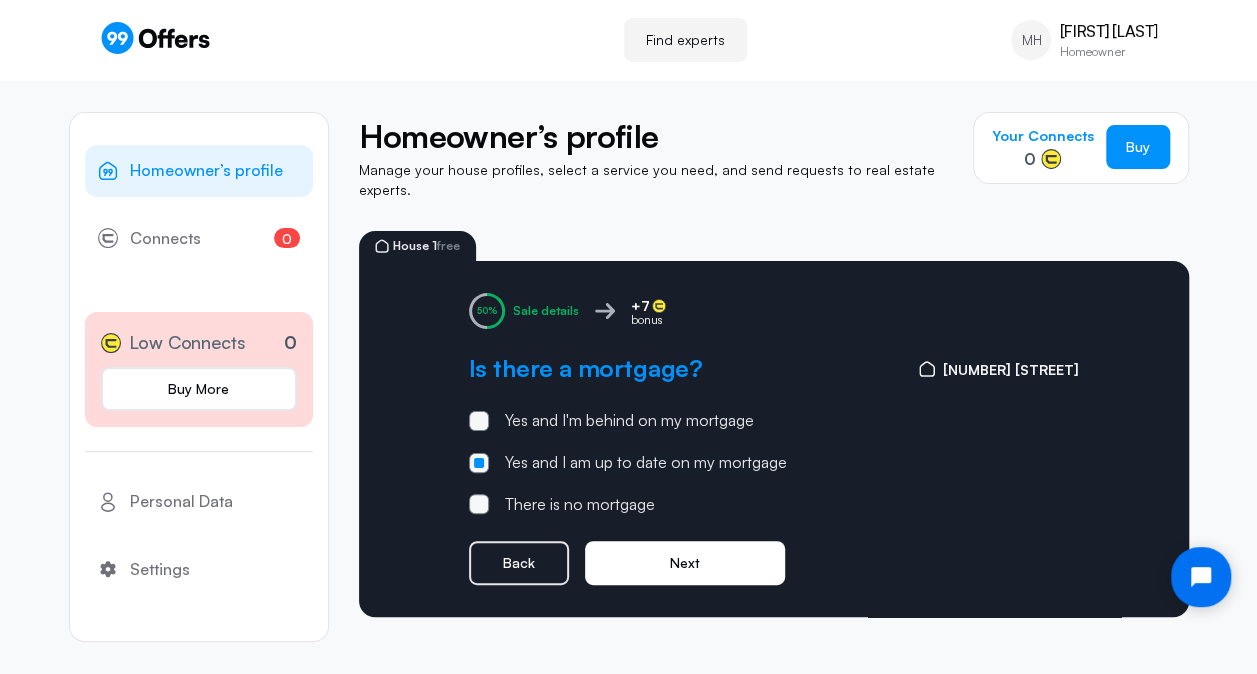 click on "Next" at bounding box center (685, 563) 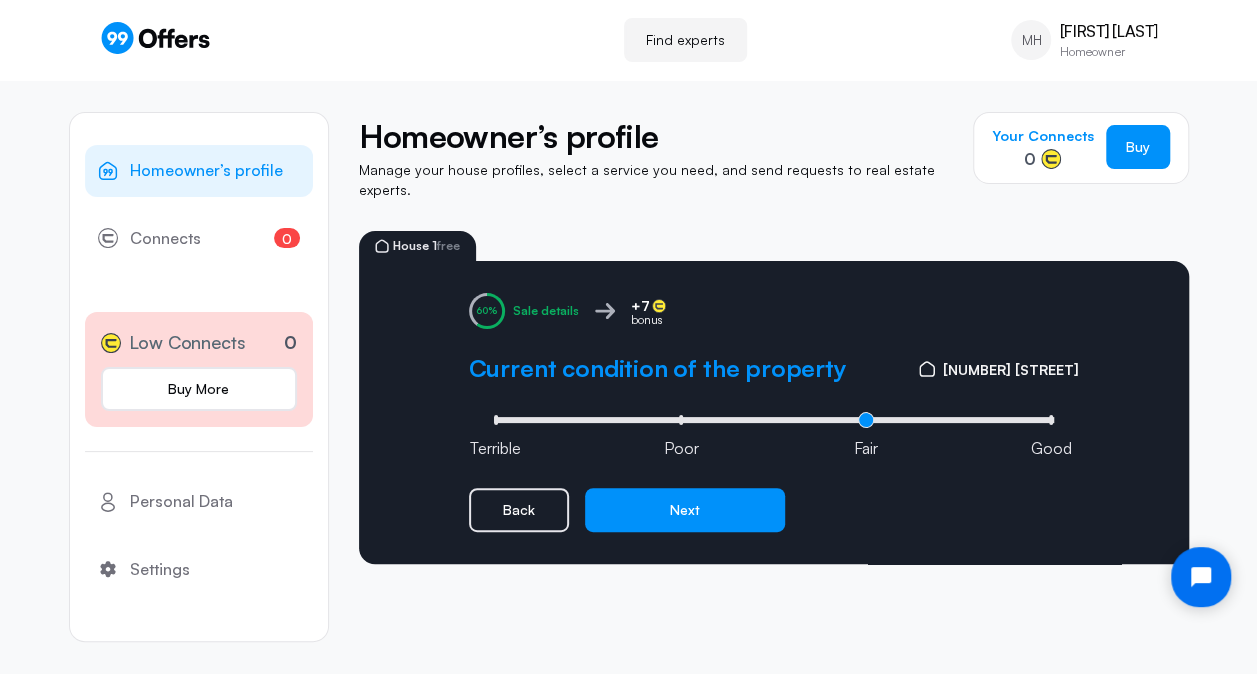 drag, startPoint x: 866, startPoint y: 406, endPoint x: 951, endPoint y: 410, distance: 85.09406 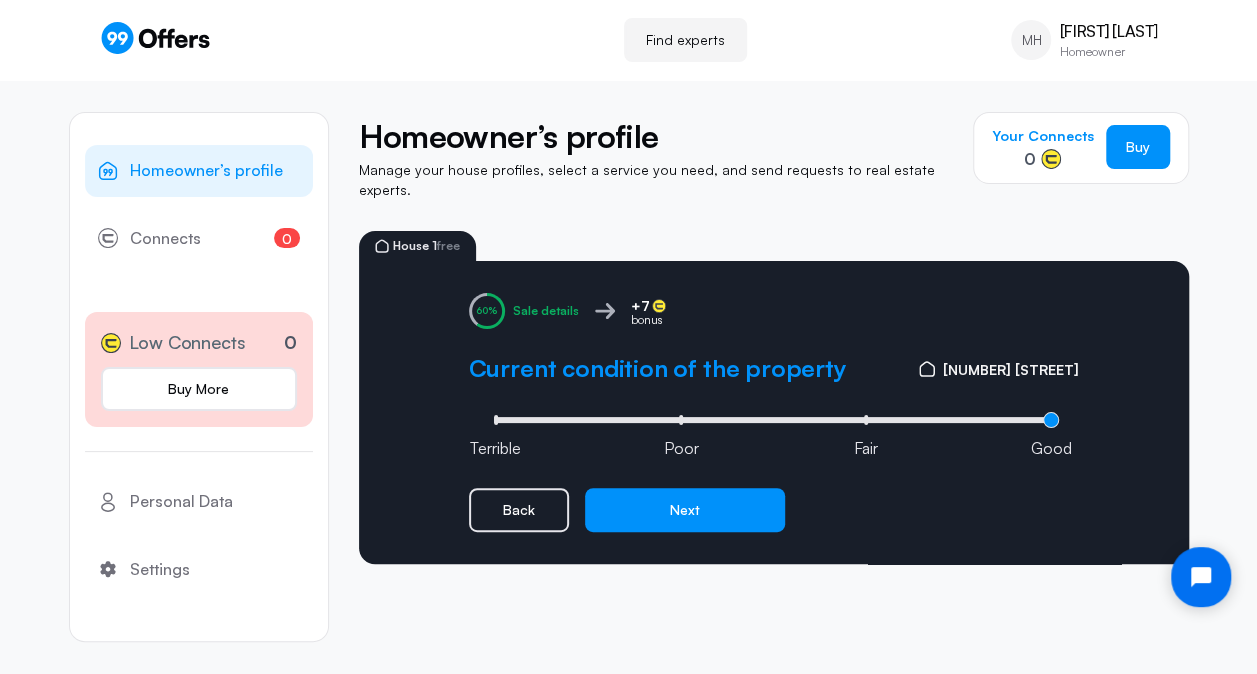 type on "3" 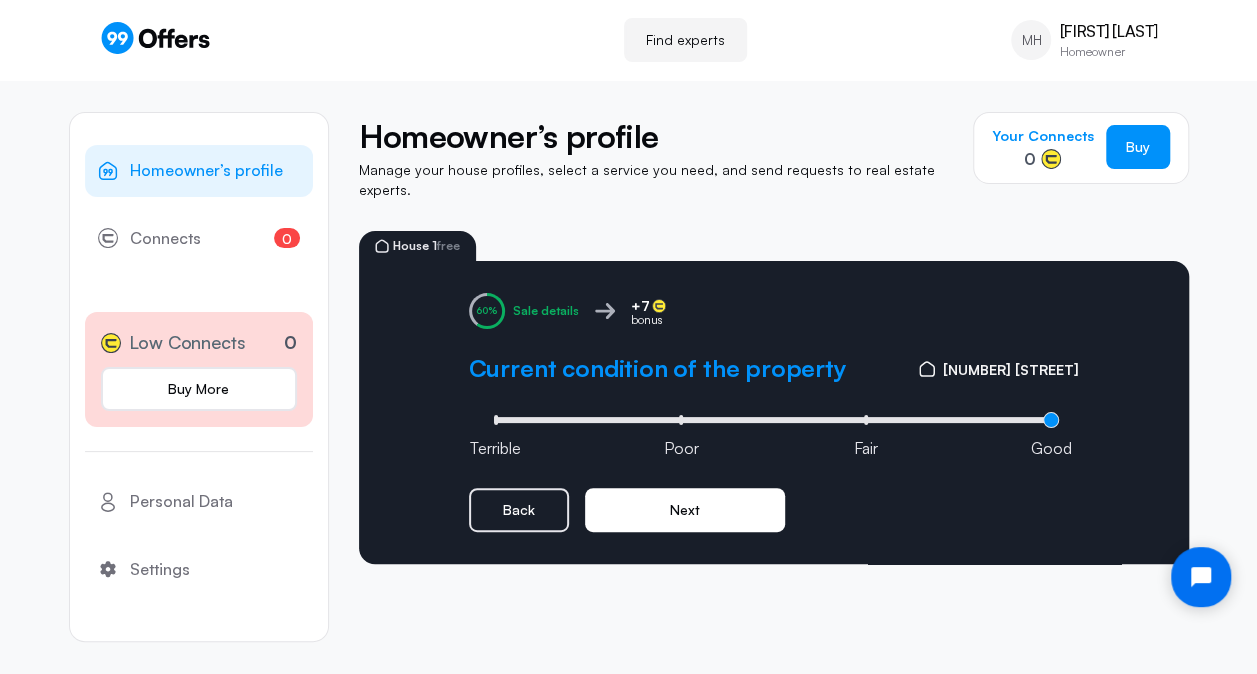 click on "Next" at bounding box center [685, 510] 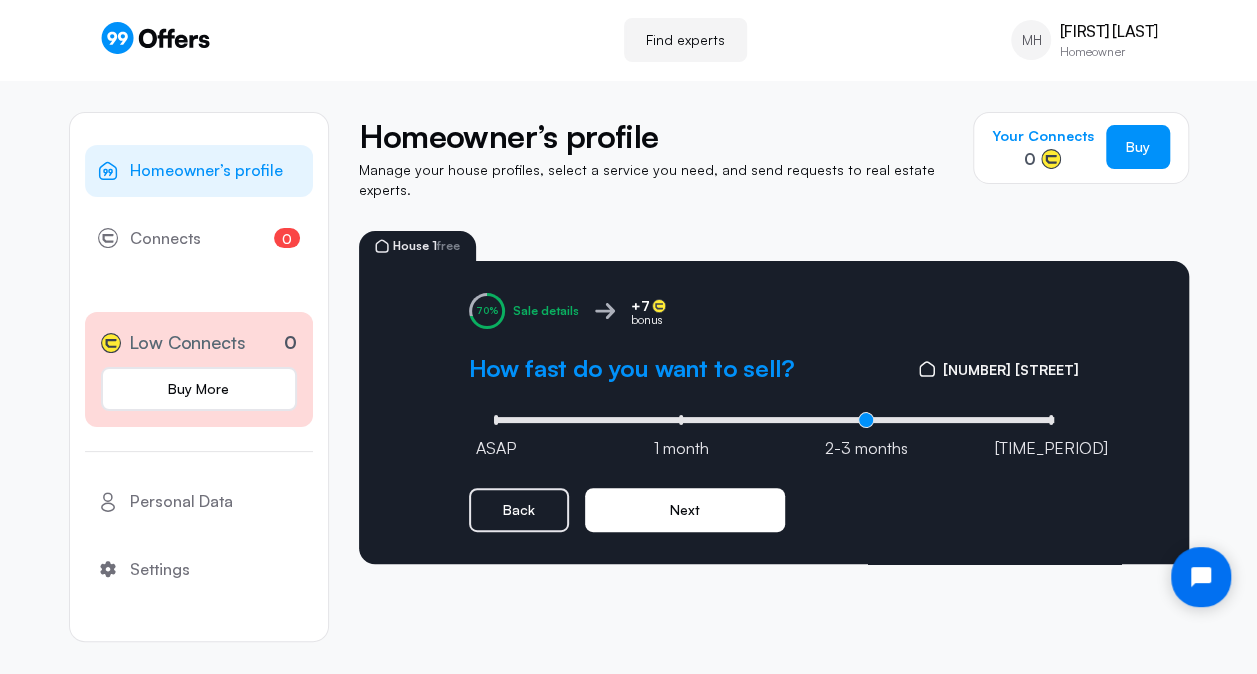 click on "Next" at bounding box center [685, 510] 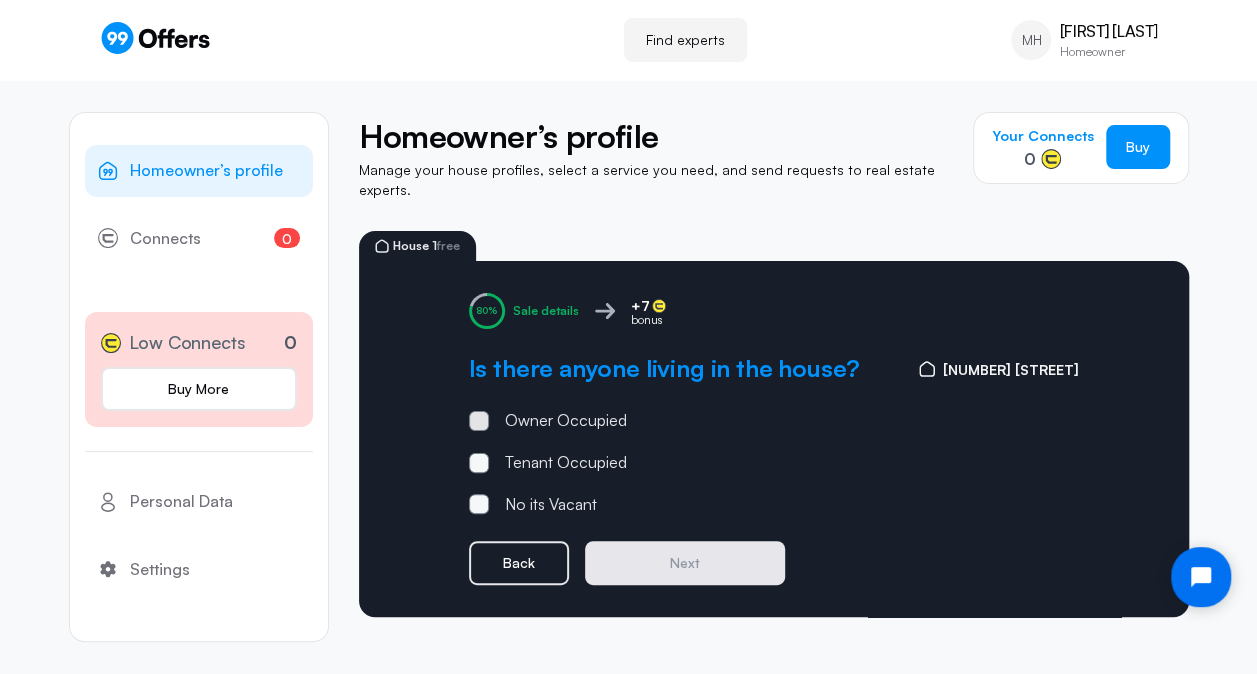 click on "Owner Occupied" at bounding box center [566, 421] 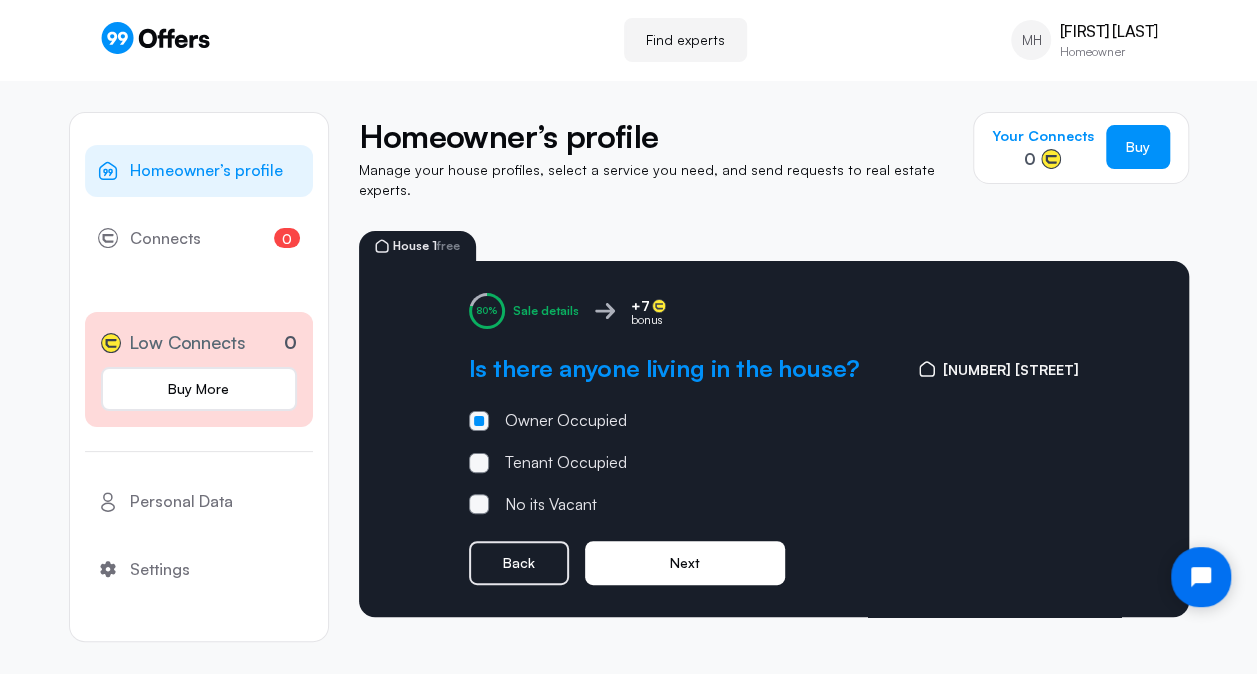 click on "Next" at bounding box center [685, 563] 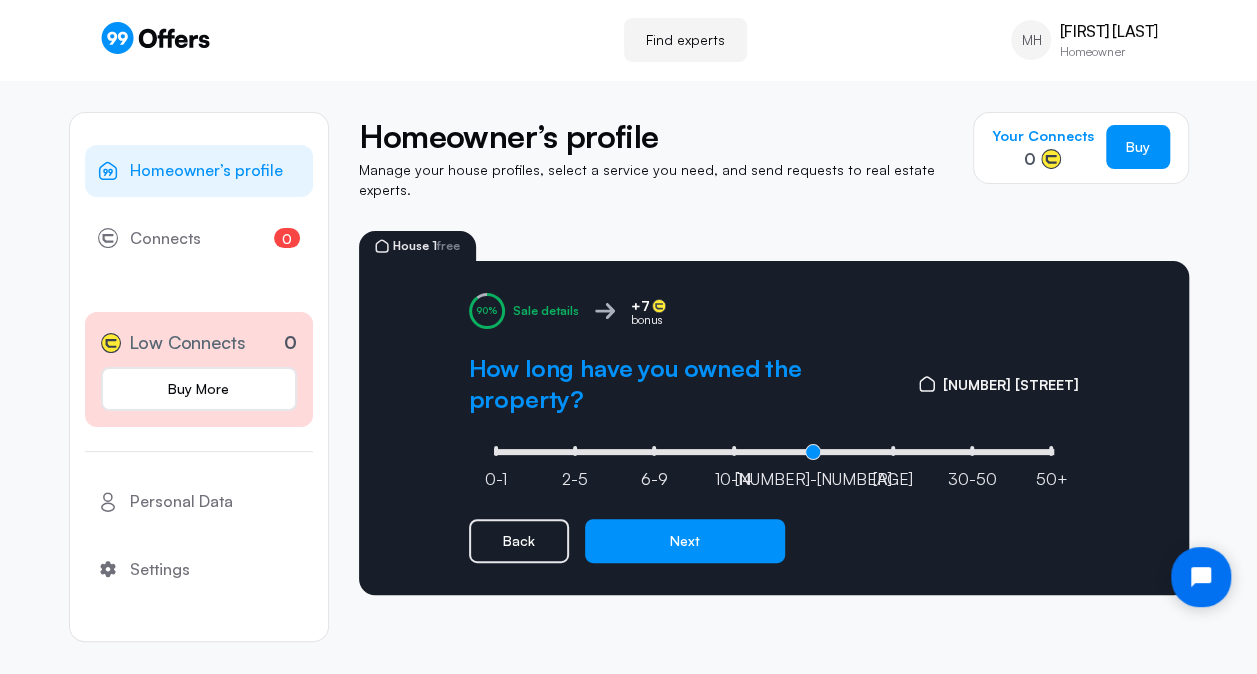 type on "4" 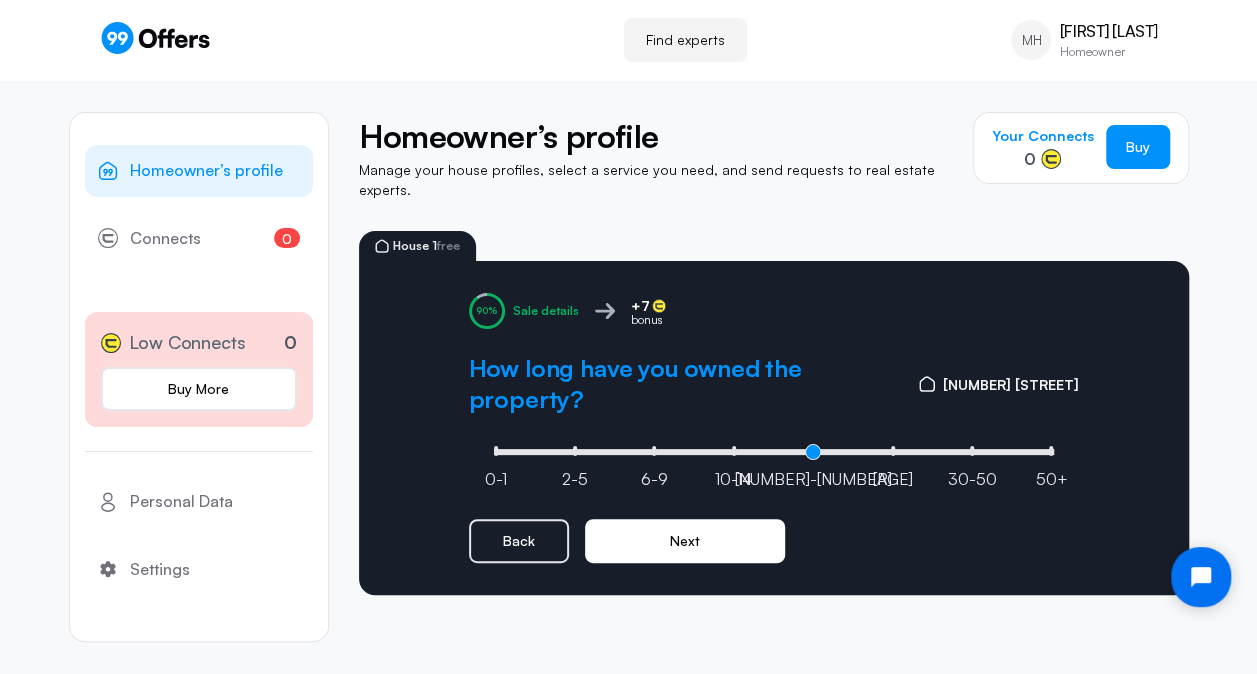 click on "Next" at bounding box center (685, 541) 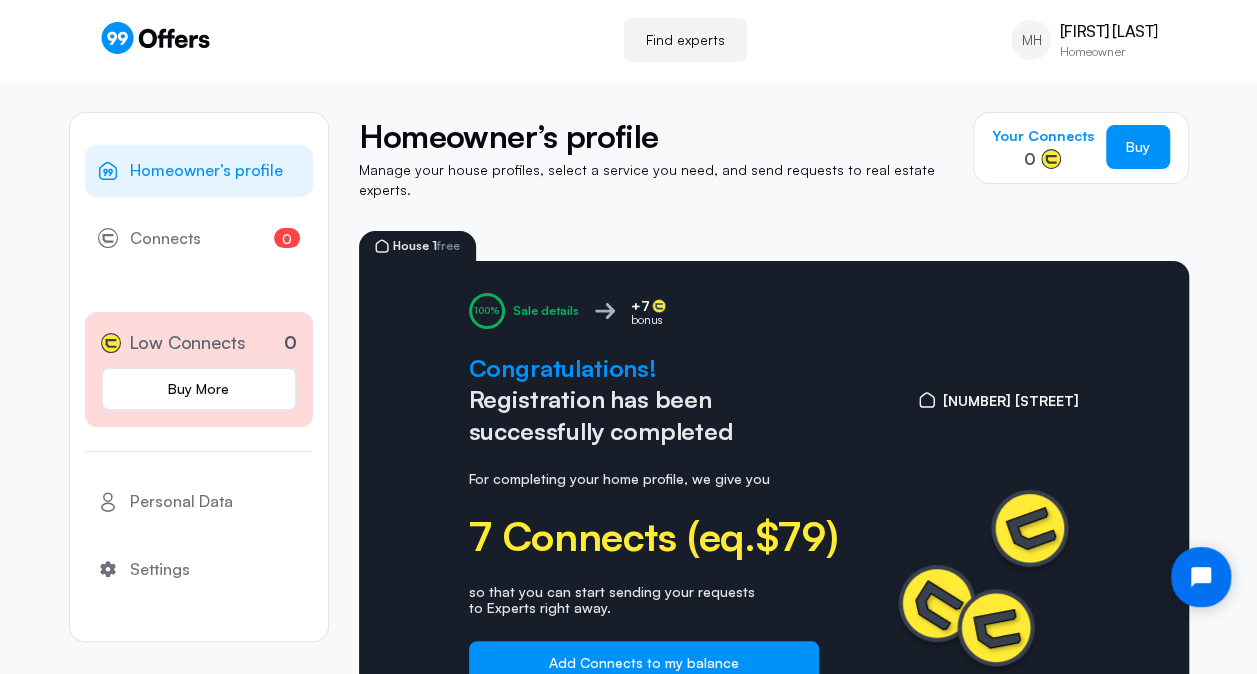scroll, scrollTop: 79, scrollLeft: 0, axis: vertical 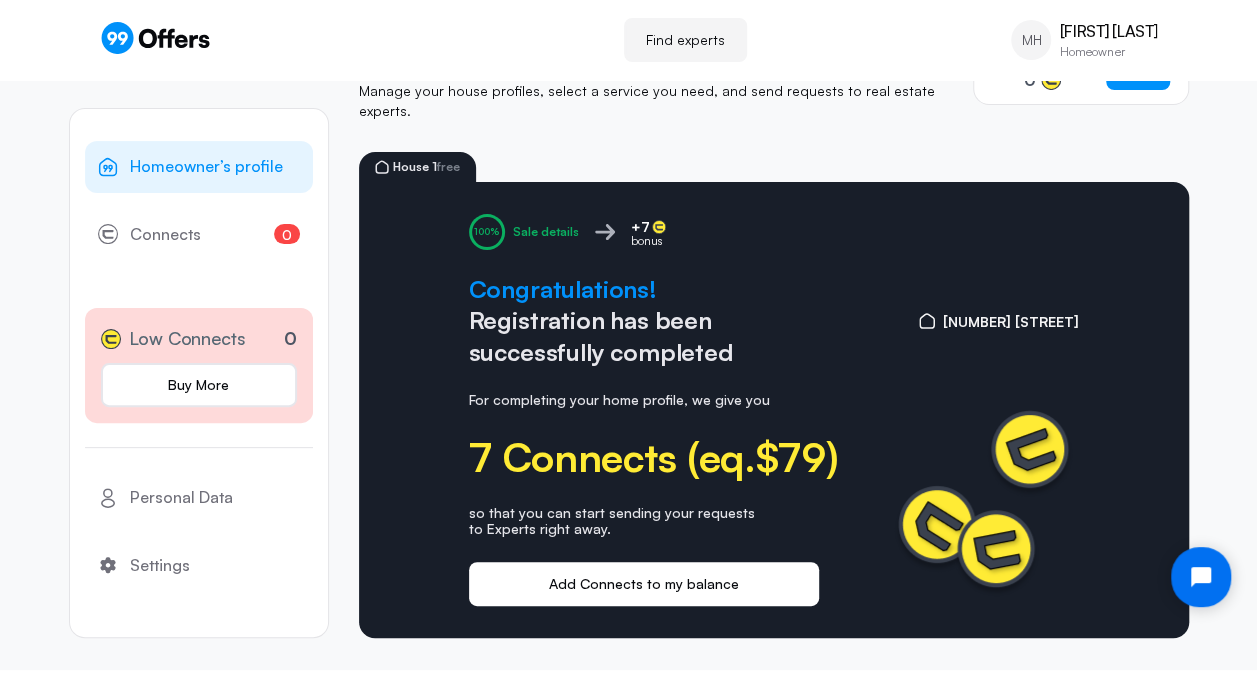 click on "Add Connects to my balance" at bounding box center (644, 584) 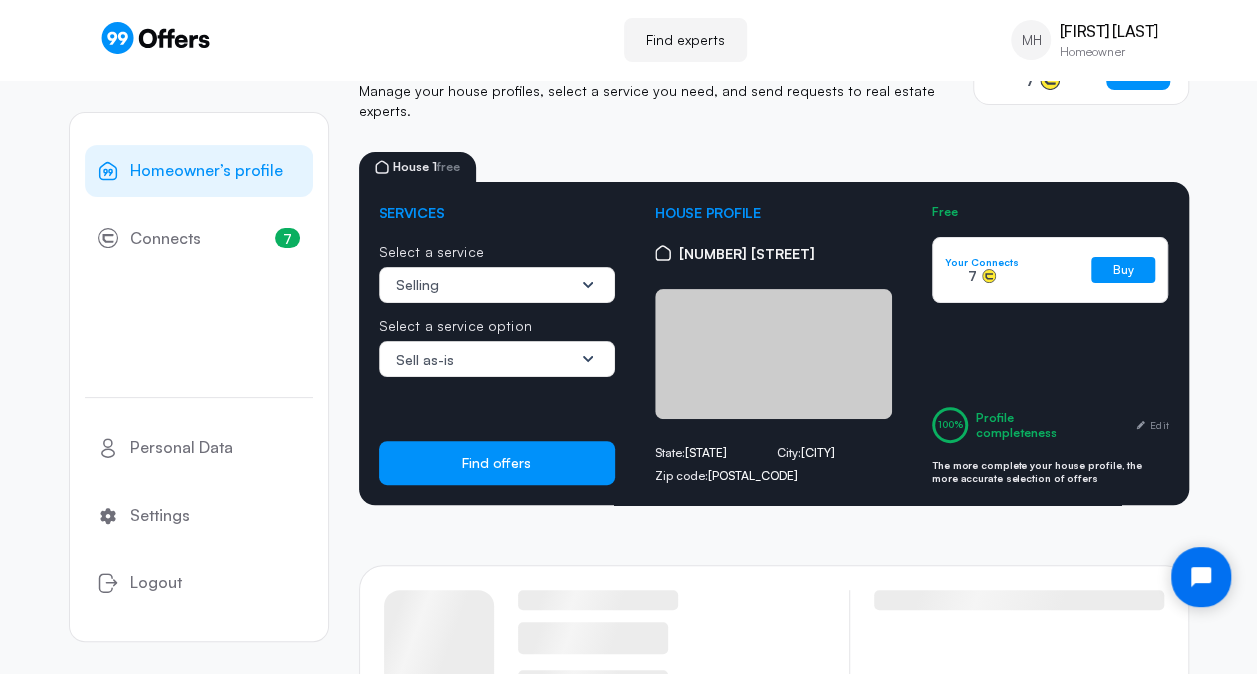 scroll, scrollTop: 0, scrollLeft: 0, axis: both 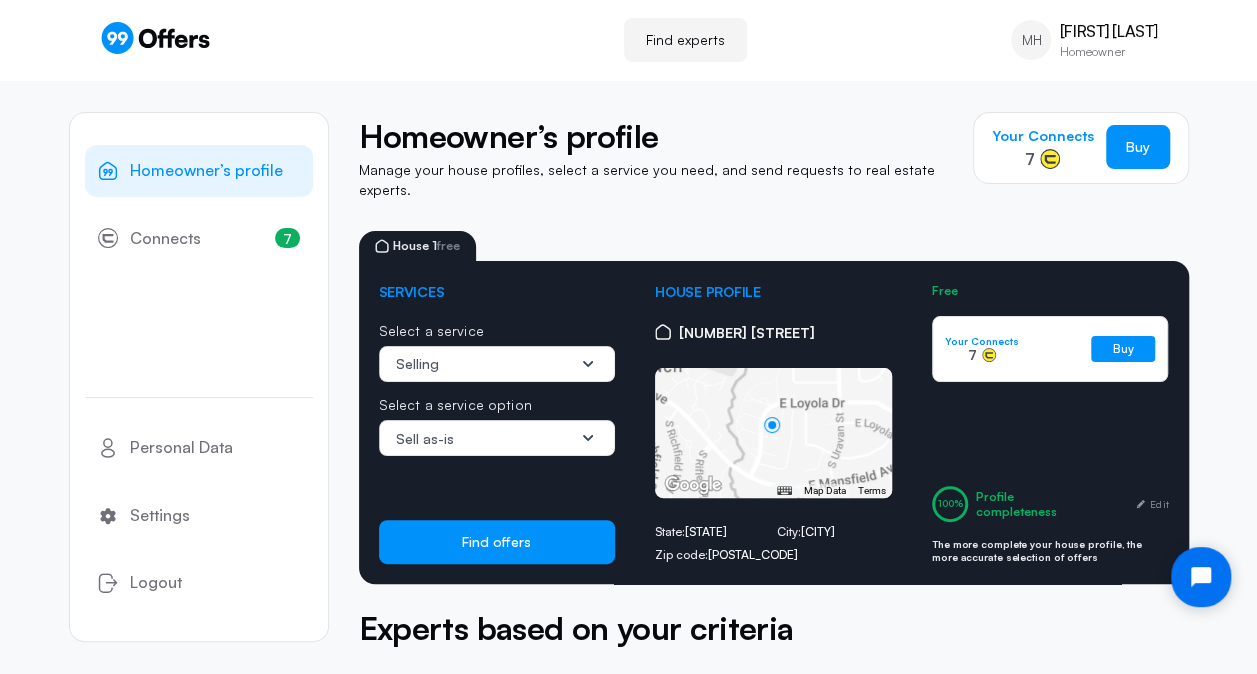 click at bounding box center (588, 364) 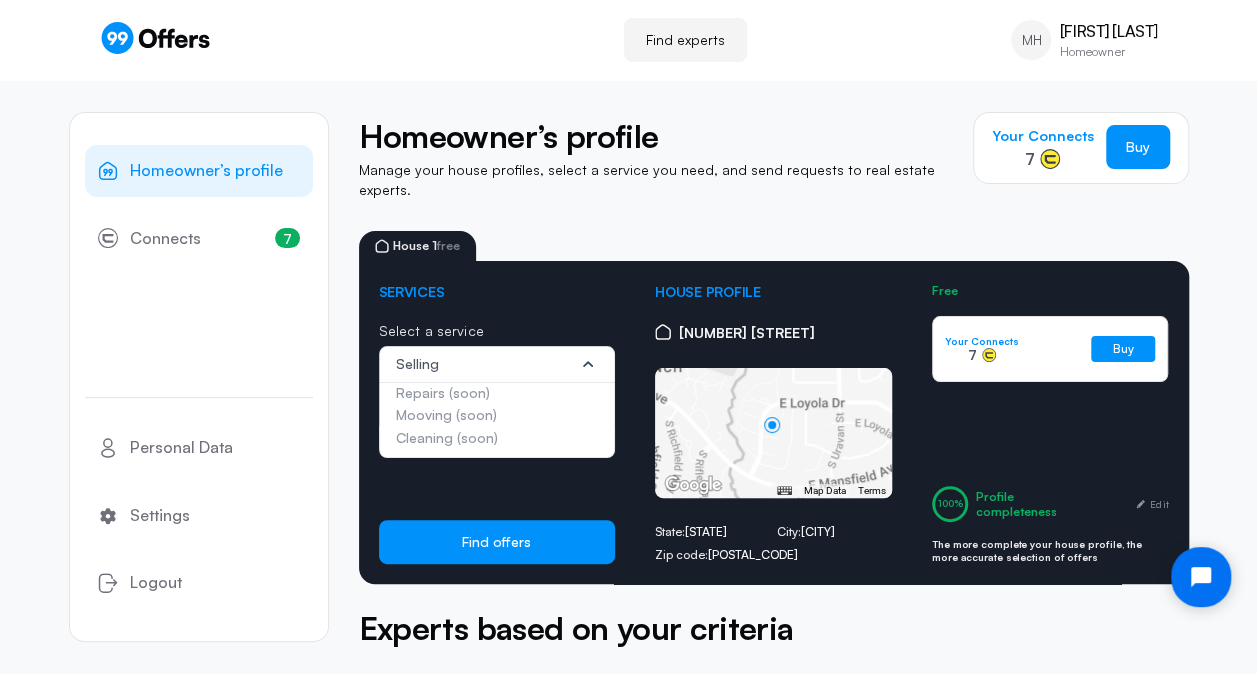 click on "Selling" at bounding box center [485, 364] 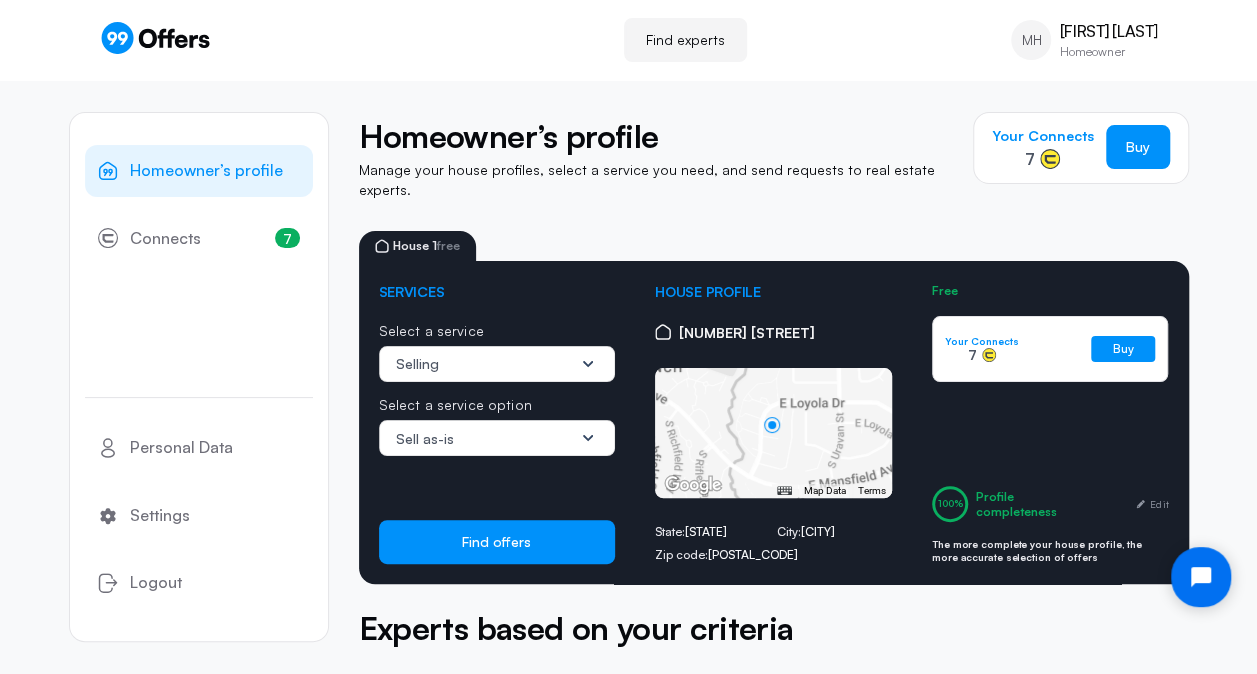 click on "Sell as-is" at bounding box center [485, 364] 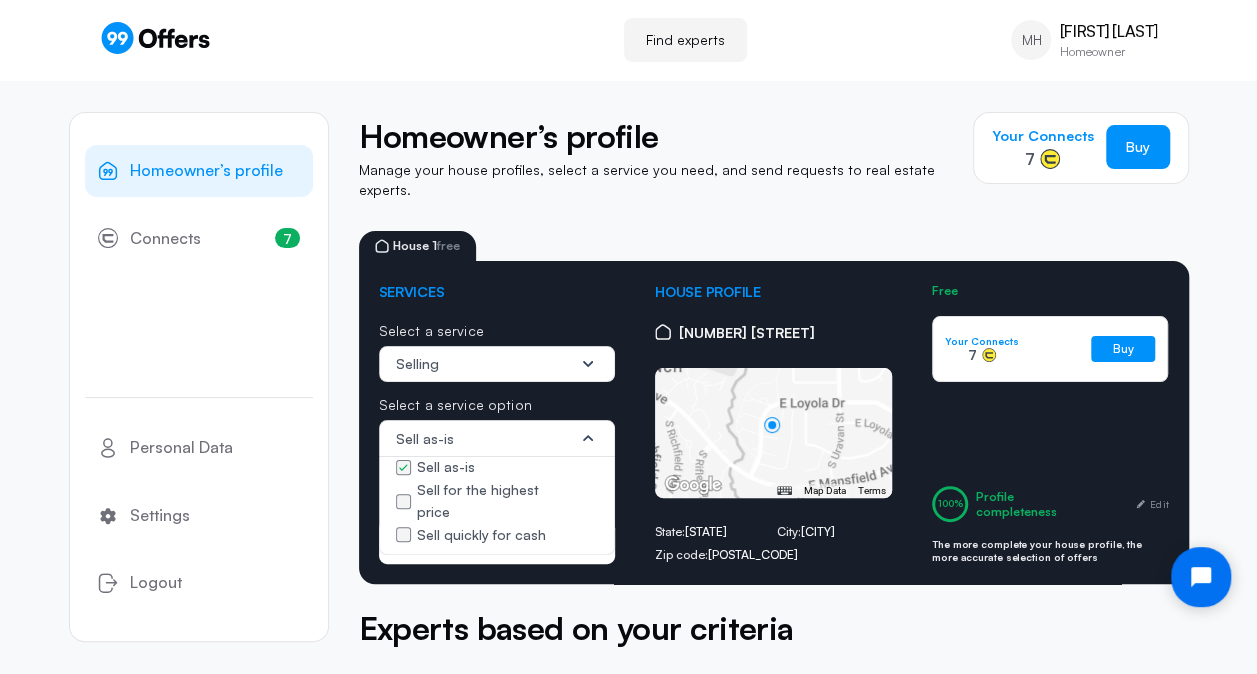 click on "Find offers" at bounding box center [497, 542] 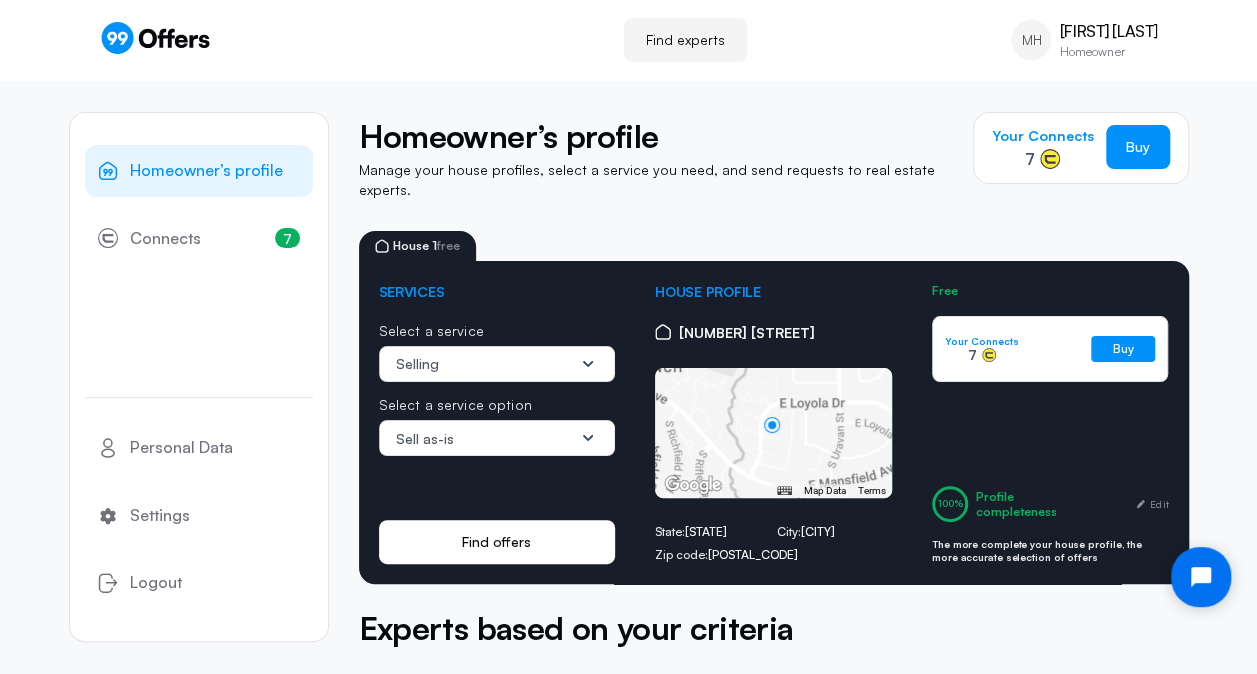 click on "Find offers" at bounding box center [497, 542] 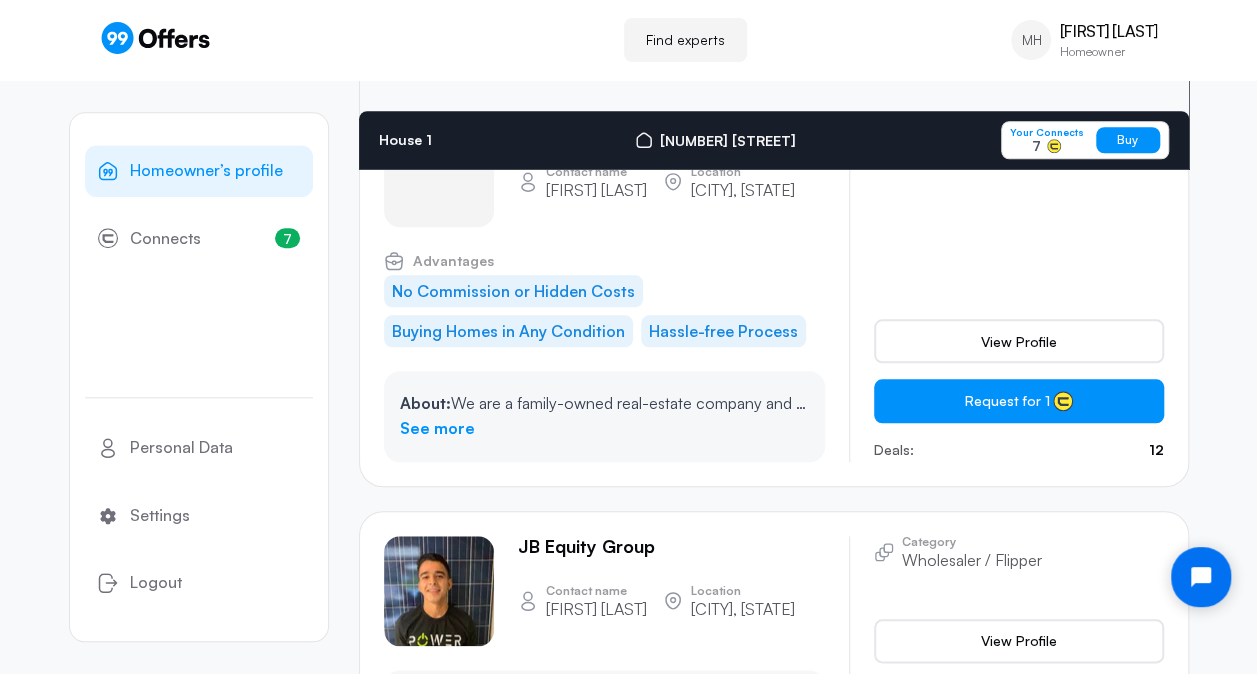 scroll, scrollTop: 61378, scrollLeft: 0, axis: vertical 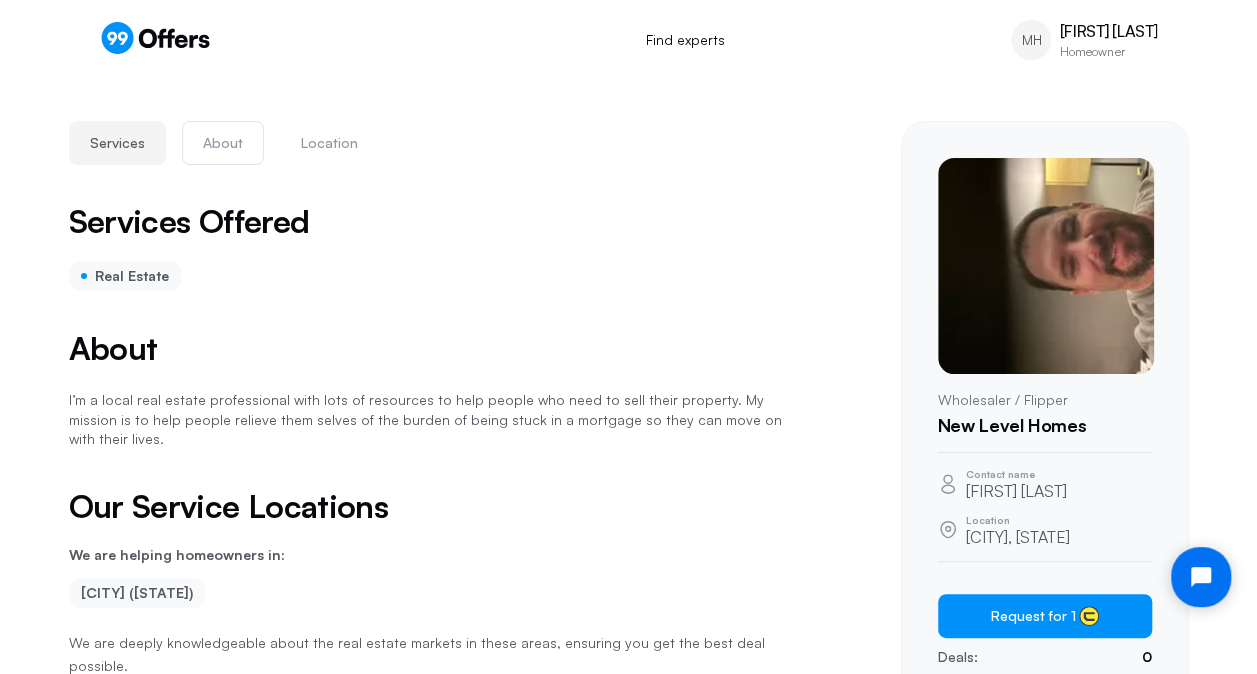 click on "About" at bounding box center [223, 143] 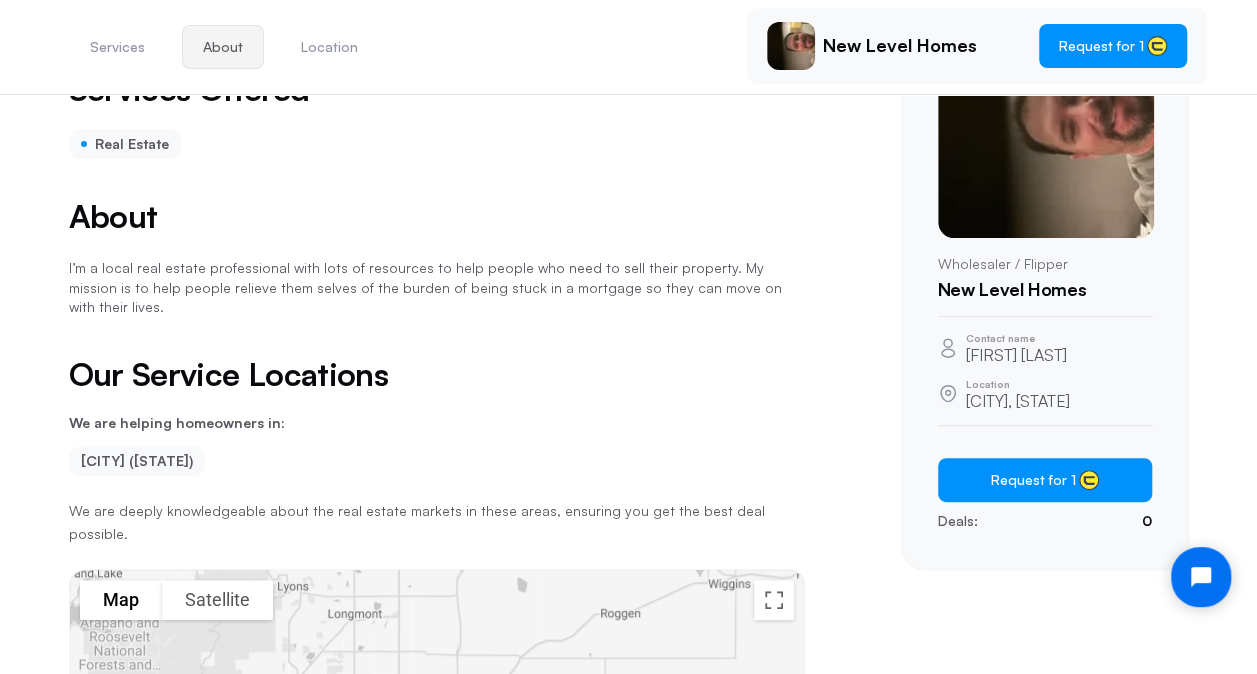 scroll, scrollTop: 148, scrollLeft: 0, axis: vertical 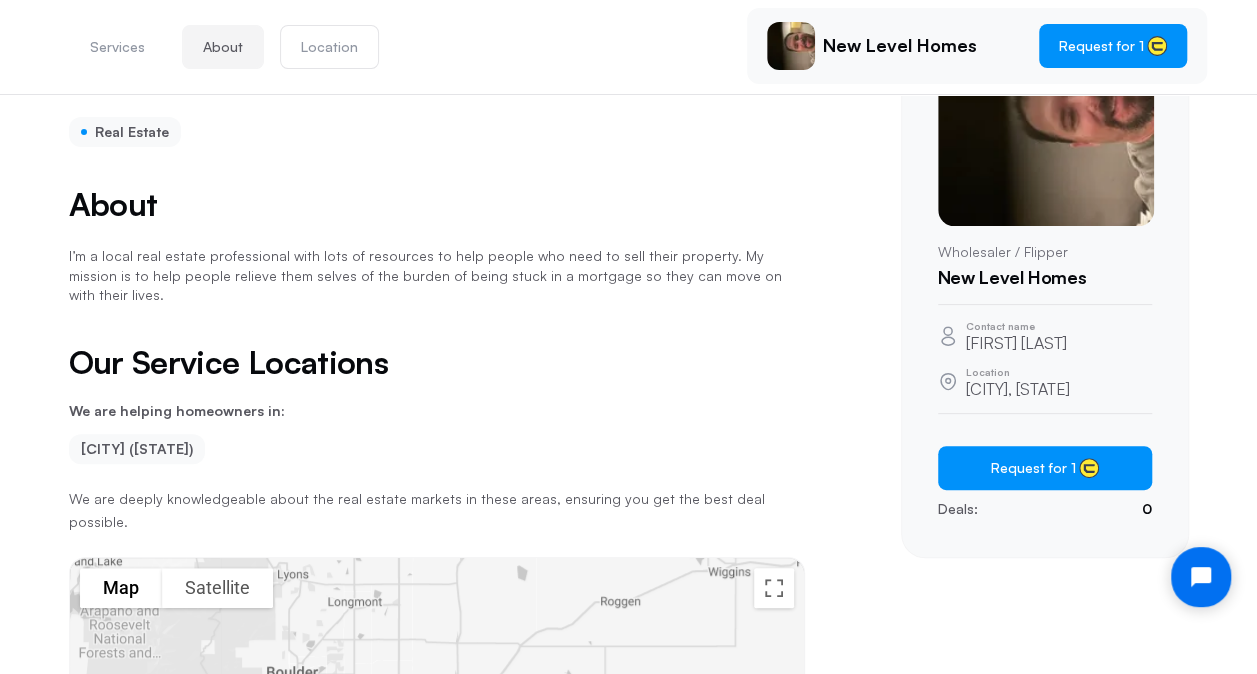 click on "Location" at bounding box center [329, 47] 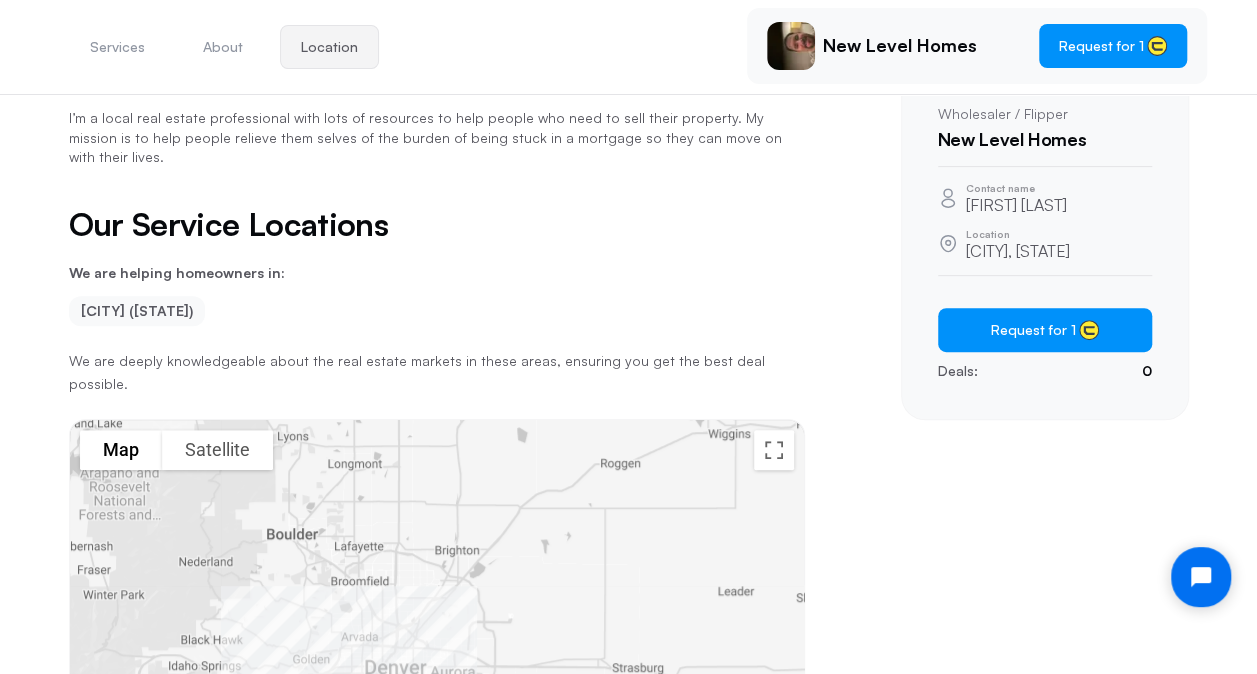 scroll, scrollTop: 290, scrollLeft: 0, axis: vertical 